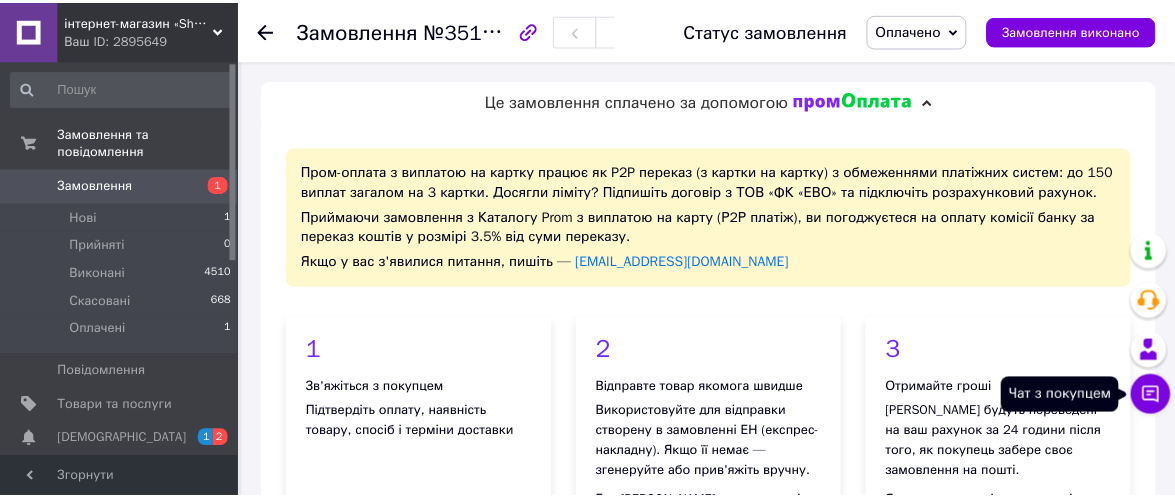 scroll, scrollTop: 0, scrollLeft: 0, axis: both 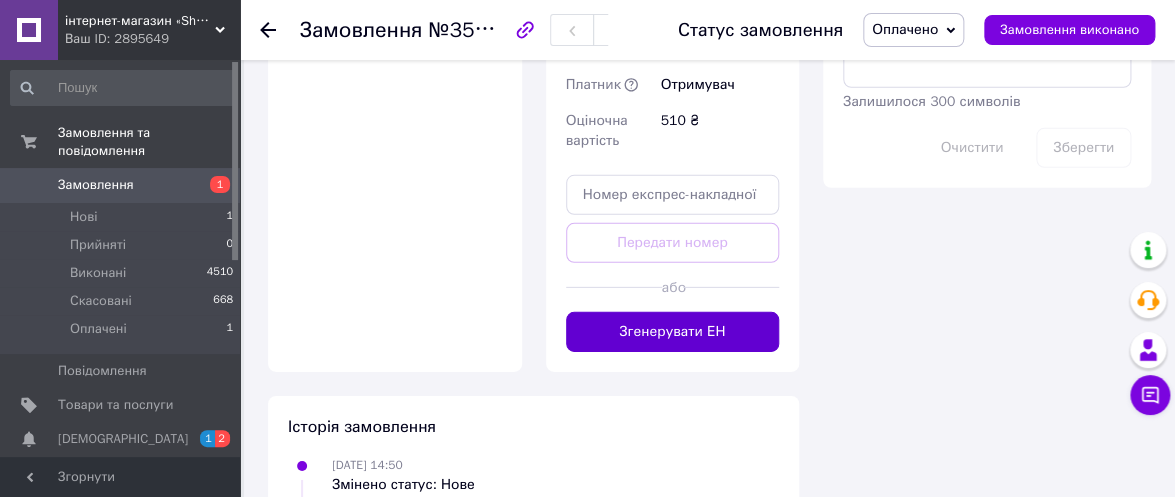 click on "Згенерувати ЕН" at bounding box center (673, 332) 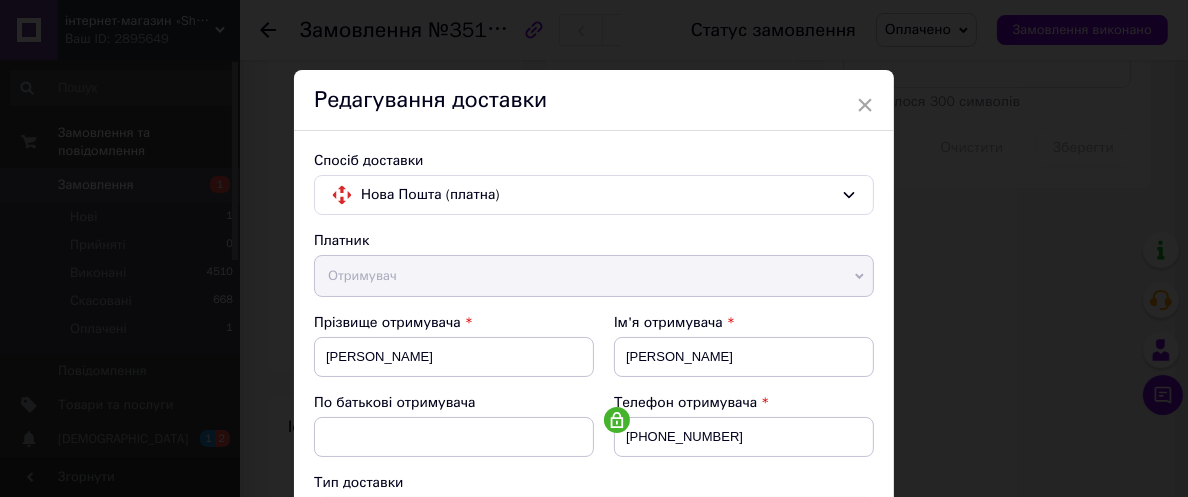 click on "Спосіб доставки Нова Пошта (платна) Платник Отримувач Відправник Прізвище отримувача [PERSON_NAME] Ім'я отримувача [PERSON_NAME] батькові отримувача Телефон отримувача [PHONE_NUMBER] Тип доставки В поштоматі У відділенні Кур'єром Місто смт. [GEOGRAPHIC_DATA] ([GEOGRAPHIC_DATA], [GEOGRAPHIC_DATA]. Попільнянська сільрада) Поштомат Поштомат №48070: вул. Б. [STREET_ADDRESS], біля відділення №1 Місце відправки м. [GEOGRAPHIC_DATA] ([GEOGRAPHIC_DATA].): №309 (до 30 кг): вул. [PERSON_NAME], 25 м. [GEOGRAPHIC_DATA] ([GEOGRAPHIC_DATA].): №12: вул. Родини Бунге, 8 Додати ще місце відправки Тип посилки Вантаж Документи Оціночна вартість <" at bounding box center (594, 819) 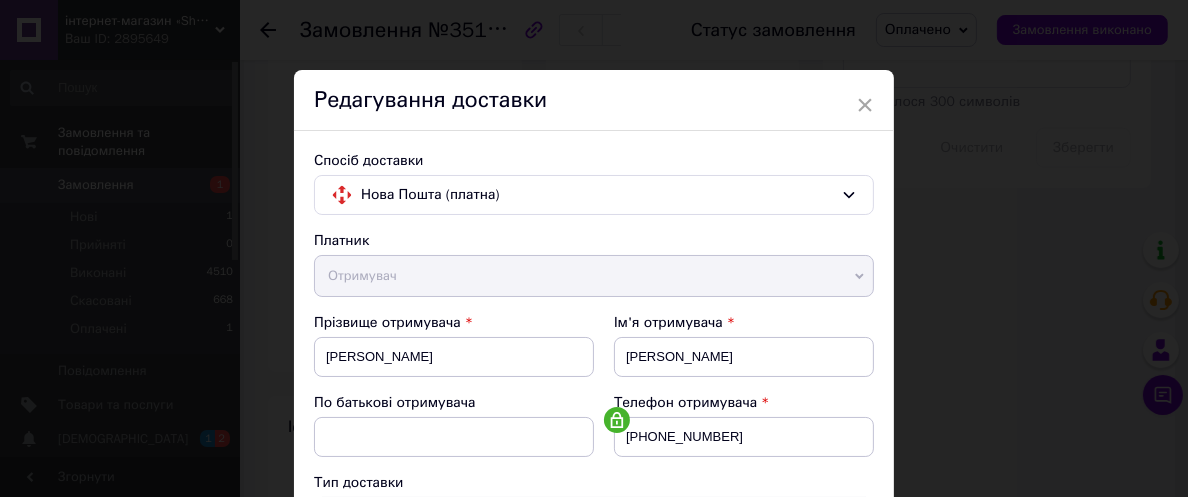 click on "Спосіб доставки Нова Пошта (платна) Платник Отримувач Відправник Прізвище отримувача [PERSON_NAME] Ім'я отримувача [PERSON_NAME] батькові отримувача Телефон отримувача [PHONE_NUMBER] Тип доставки В поштоматі У відділенні Кур'єром Місто смт. [GEOGRAPHIC_DATA] ([GEOGRAPHIC_DATA], [GEOGRAPHIC_DATA]. Попільнянська сільрада) Поштомат Поштомат №48070: вул. Б. [STREET_ADDRESS], біля відділення №1 Місце відправки м. [GEOGRAPHIC_DATA] ([GEOGRAPHIC_DATA].): №309 (до 30 кг): вул. [PERSON_NAME], 25 м. [GEOGRAPHIC_DATA] ([GEOGRAPHIC_DATA].): №12: вул. Родини Бунге, 8 Додати ще місце відправки Тип посилки Вантаж Документи Оціночна вартість <" at bounding box center [594, 819] 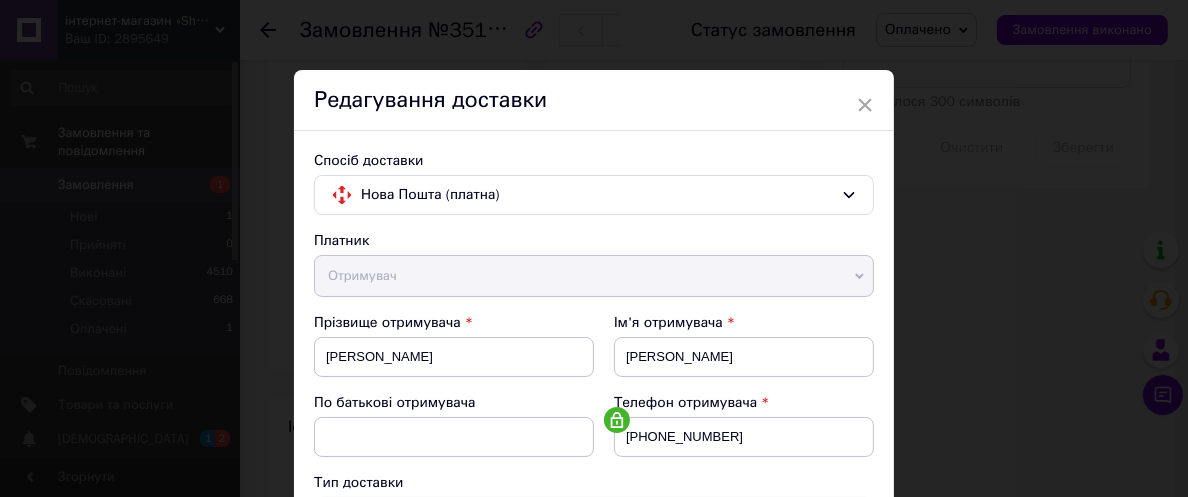 click on "Спосіб доставки Нова Пошта (платна) Платник Отримувач Відправник Прізвище отримувача [PERSON_NAME] Ім'я отримувача [PERSON_NAME] батькові отримувача Телефон отримувача [PHONE_NUMBER] Тип доставки В поштоматі У відділенні Кур'єром Місто смт. [GEOGRAPHIC_DATA] ([GEOGRAPHIC_DATA], [GEOGRAPHIC_DATA]. Попільнянська сільрада) Поштомат Поштомат №48070: вул. Б. [STREET_ADDRESS], біля відділення №1 Місце відправки м. [GEOGRAPHIC_DATA] ([GEOGRAPHIC_DATA].): №309 (до 30 кг): вул. [PERSON_NAME], 25 м. [GEOGRAPHIC_DATA] ([GEOGRAPHIC_DATA].): №12: вул. Родини Бунге, 8 Додати ще місце відправки Тип посилки Вантаж Документи Оціночна вартість <" at bounding box center (594, 819) 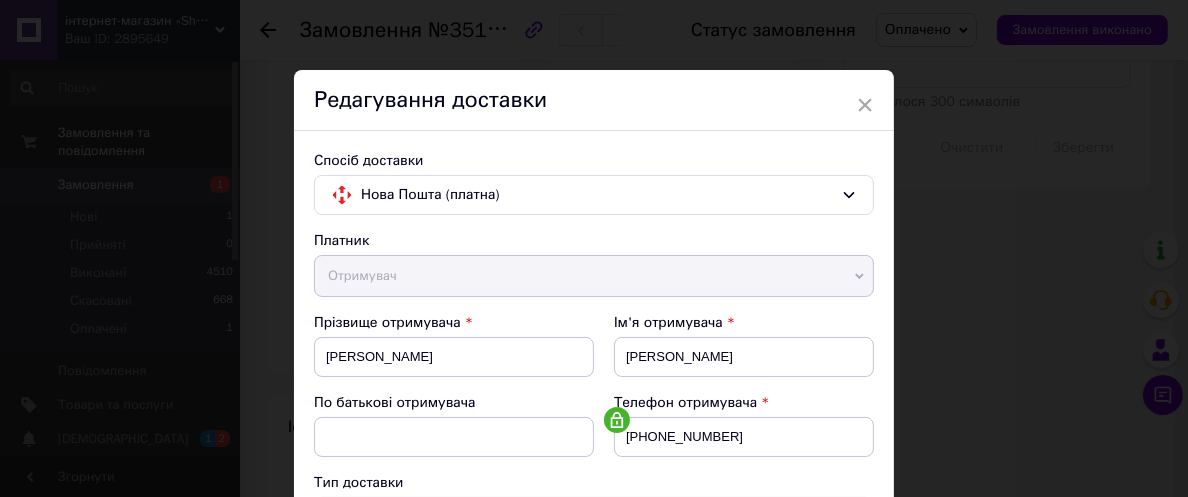click on "Спосіб доставки Нова Пошта (платна) Платник Отримувач Відправник Прізвище отримувача [PERSON_NAME] Ім'я отримувача [PERSON_NAME] батькові отримувача Телефон отримувача [PHONE_NUMBER] Тип доставки В поштоматі У відділенні Кур'єром Місто смт. [GEOGRAPHIC_DATA] ([GEOGRAPHIC_DATA], [GEOGRAPHIC_DATA]. Попільнянська сільрада) Поштомат Поштомат №48070: вул. Б. [STREET_ADDRESS], біля відділення №1 Місце відправки м. [GEOGRAPHIC_DATA] ([GEOGRAPHIC_DATA].): №309 (до 30 кг): вул. [PERSON_NAME], 25 м. [GEOGRAPHIC_DATA] ([GEOGRAPHIC_DATA].): №12: вул. Родини Бунге, 8 Додати ще місце відправки Тип посилки Вантаж Документи Оціночна вартість <" at bounding box center (594, 819) 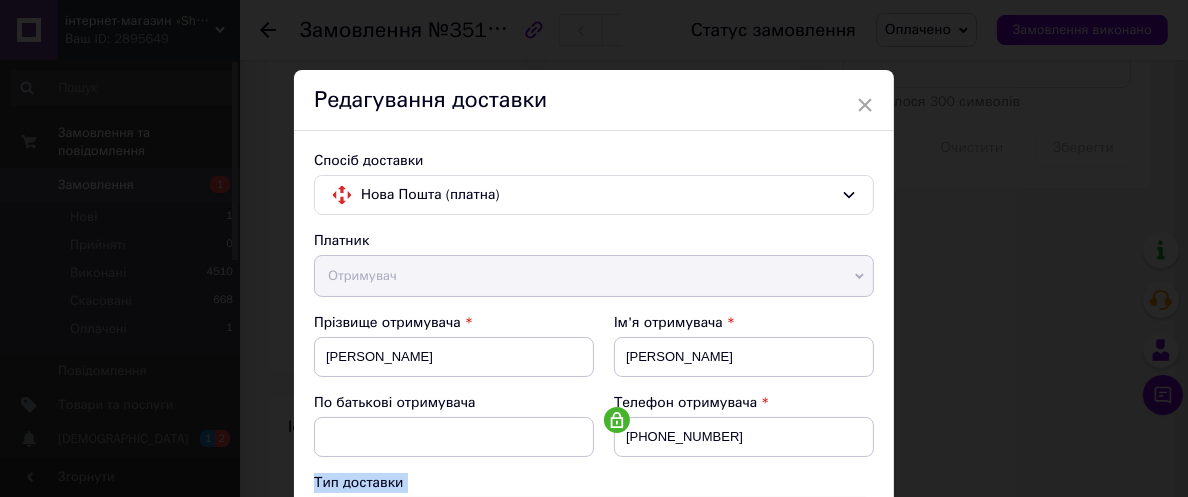 click on "Спосіб доставки Нова Пошта (платна) Платник Отримувач Відправник Прізвище отримувача [PERSON_NAME] Ім'я отримувача [PERSON_NAME] батькові отримувача Телефон отримувача [PHONE_NUMBER] Тип доставки В поштоматі У відділенні Кур'єром Місто смт. [GEOGRAPHIC_DATA] ([GEOGRAPHIC_DATA], [GEOGRAPHIC_DATA]. Попільнянська сільрада) Поштомат Поштомат №48070: вул. Б. [STREET_ADDRESS], біля відділення №1 Місце відправки м. [GEOGRAPHIC_DATA] ([GEOGRAPHIC_DATA].): №309 (до 30 кг): вул. [PERSON_NAME], 25 м. [GEOGRAPHIC_DATA] ([GEOGRAPHIC_DATA].): №12: вул. Родини Бунге, 8 Додати ще місце відправки Тип посилки Вантаж Документи Оціночна вартість <" at bounding box center [594, 819] 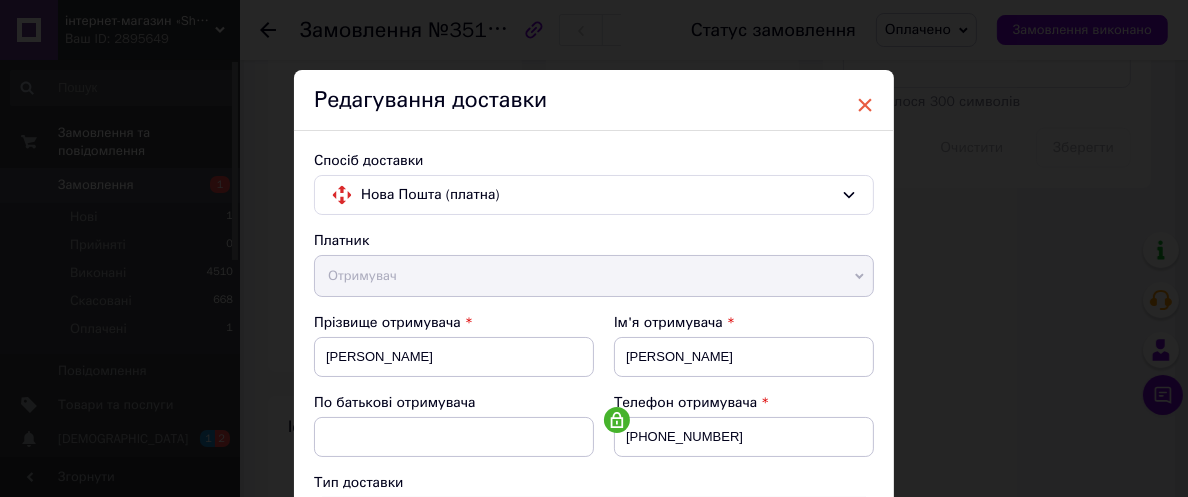 click on "×" at bounding box center (865, 105) 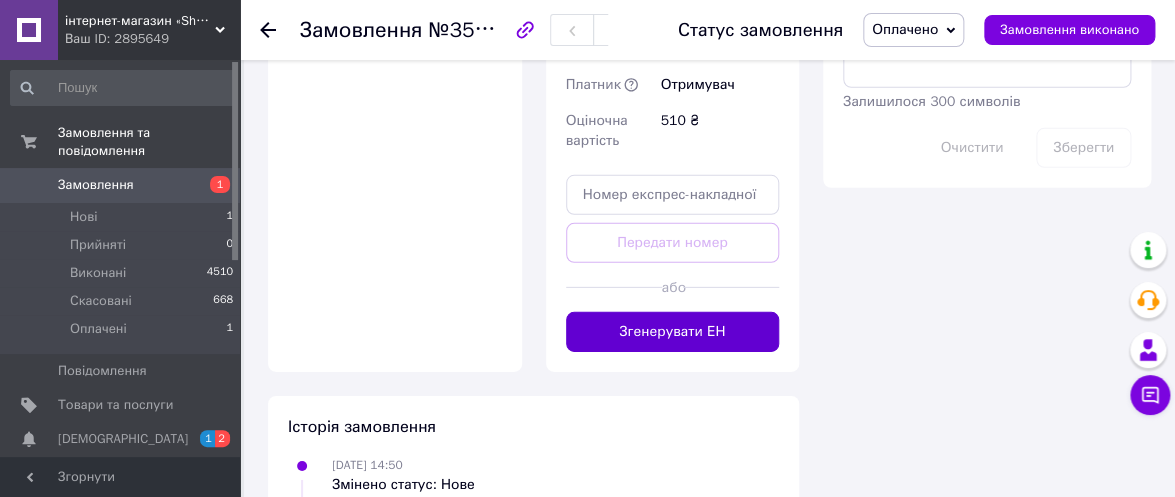 click on "Згенерувати ЕН" at bounding box center (673, 332) 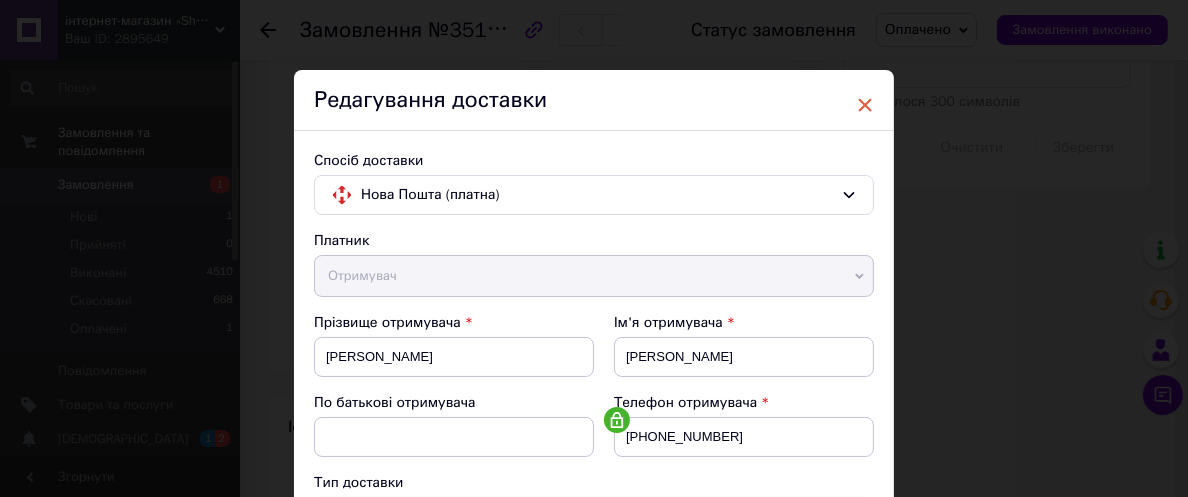 click on "×" at bounding box center (865, 105) 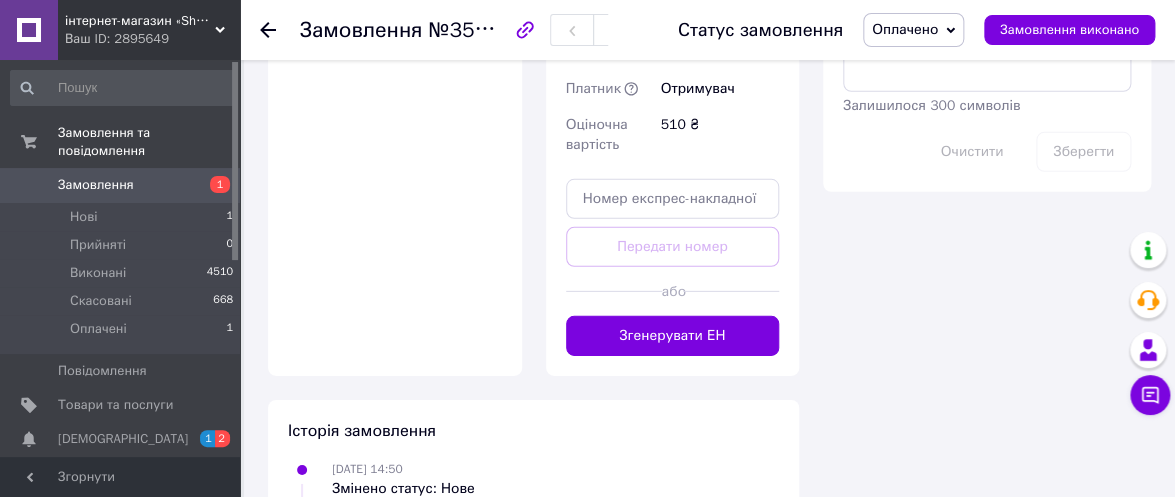 scroll, scrollTop: 1927, scrollLeft: 0, axis: vertical 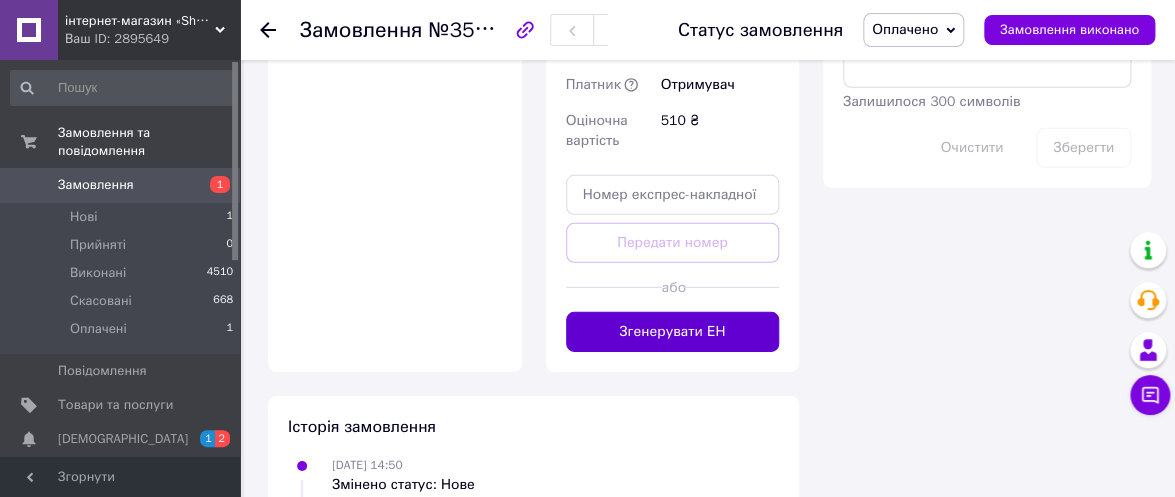 click on "Згенерувати ЕН" at bounding box center [673, 332] 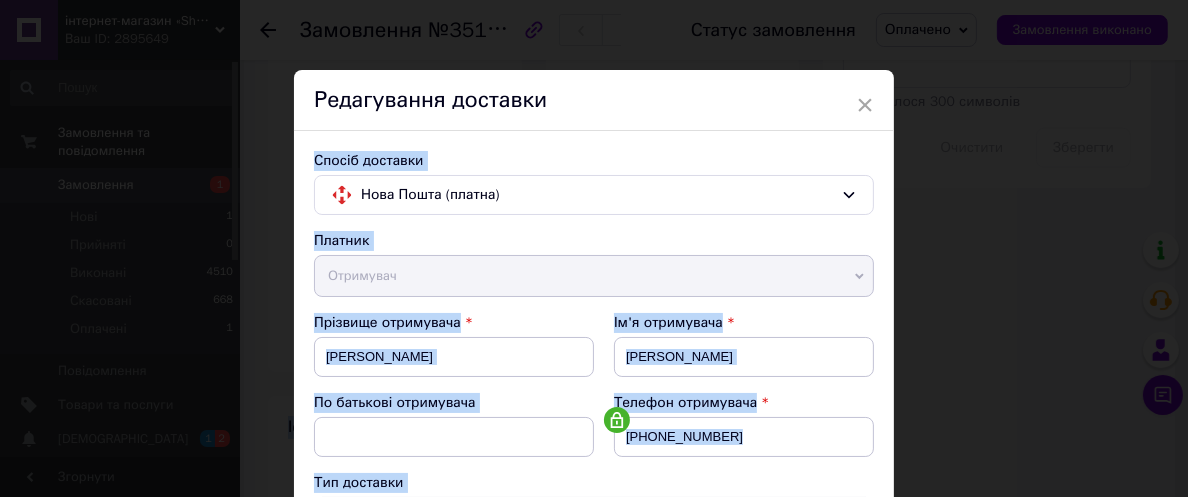 drag, startPoint x: 765, startPoint y: 84, endPoint x: 826, endPoint y: -1, distance: 104.62313 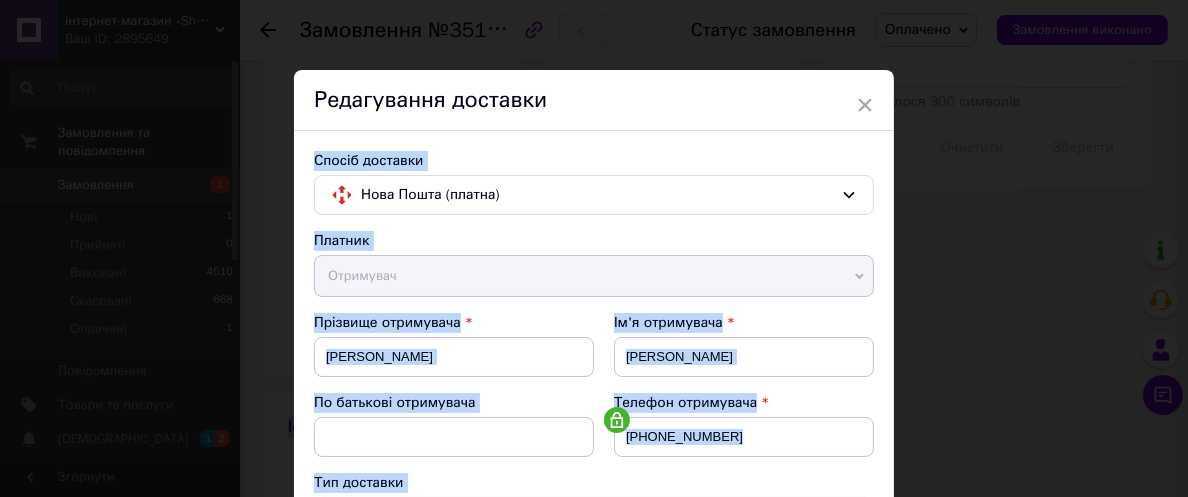 click on "інтернет-магазин «Shemil» Ваш ID: 2895649 Сайт інтернет-магазин «Shemil» Кабінет покупця Перевірити стан системи Сторінка на порталі Алла Оніщук Довідка Вийти Замовлення та повідомлення Замовлення 1 Нові 1 Прийняті 0 Виконані 4510 Скасовані 668 Оплачені 1 Повідомлення 0 Товари та послуги Сповіщення 1 2 Показники роботи компанії Панель управління Відгуки Клієнти Каталог ProSale Аналітика Управління сайтом Гаманець компанії Маркет Налаштування Тарифи та рахунки Prom мікс 1 000 Згорнути
Замовлення №351918179 Оплачено 1" at bounding box center (594, -646) 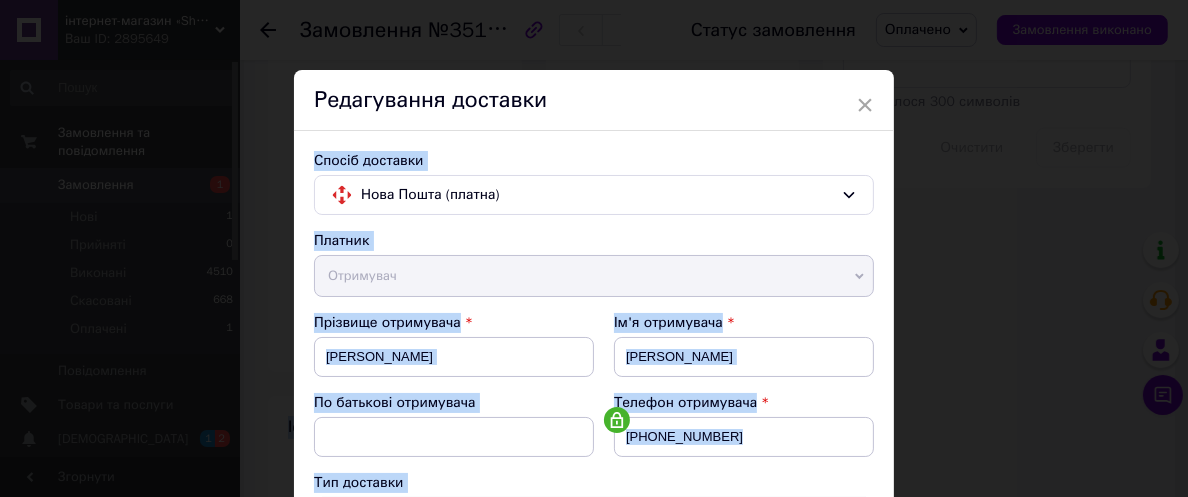 click on "× Редагування доставки Спосіб доставки Нова Пошта (платна) Платник Отримувач Відправник Прізвище отримувача [PERSON_NAME] Ім'я отримувача [PERSON_NAME] батькові отримувача Телефон отримувача [PHONE_NUMBER] Тип доставки В поштоматі У відділенні Кур'єром Місто смт. [GEOGRAPHIC_DATA] ([GEOGRAPHIC_DATA], [GEOGRAPHIC_DATA]. Попільнянська сільрада) Поштомат Поштомат №48070: вул. Б. [STREET_ADDRESS], біля відділення №1 Місце відправки м. [GEOGRAPHIC_DATA] ([GEOGRAPHIC_DATA].): №309 (до 30 кг): вул. [PERSON_NAME], 25 м. [GEOGRAPHIC_DATA] ([GEOGRAPHIC_DATA].): №12: вул. Родини Бунге, 8 Додати ще місце відправки Тип посилки Вантаж 510 < 2025 >" at bounding box center (594, 248) 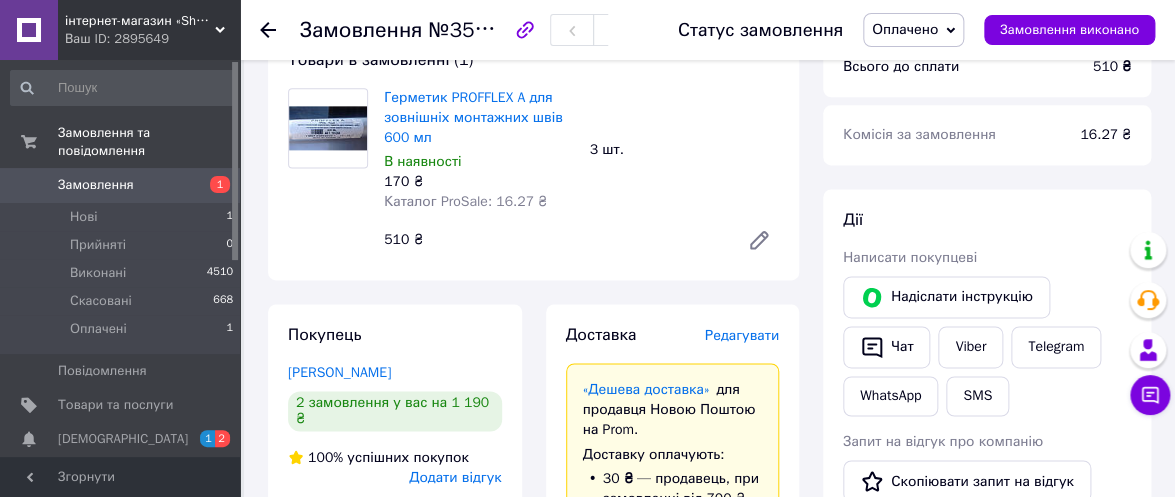 scroll, scrollTop: 836, scrollLeft: 0, axis: vertical 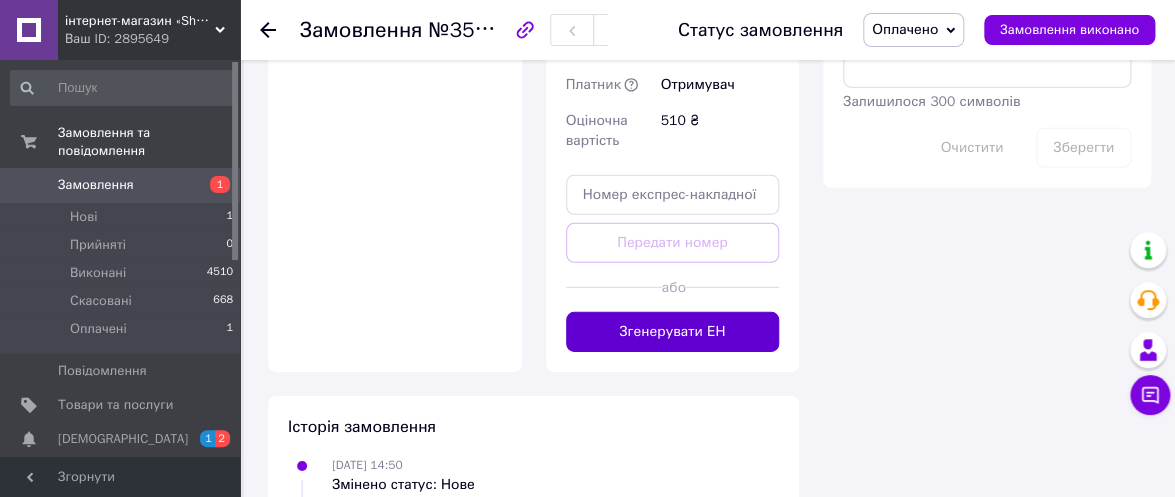 click on "Згенерувати ЕН" at bounding box center [673, 332] 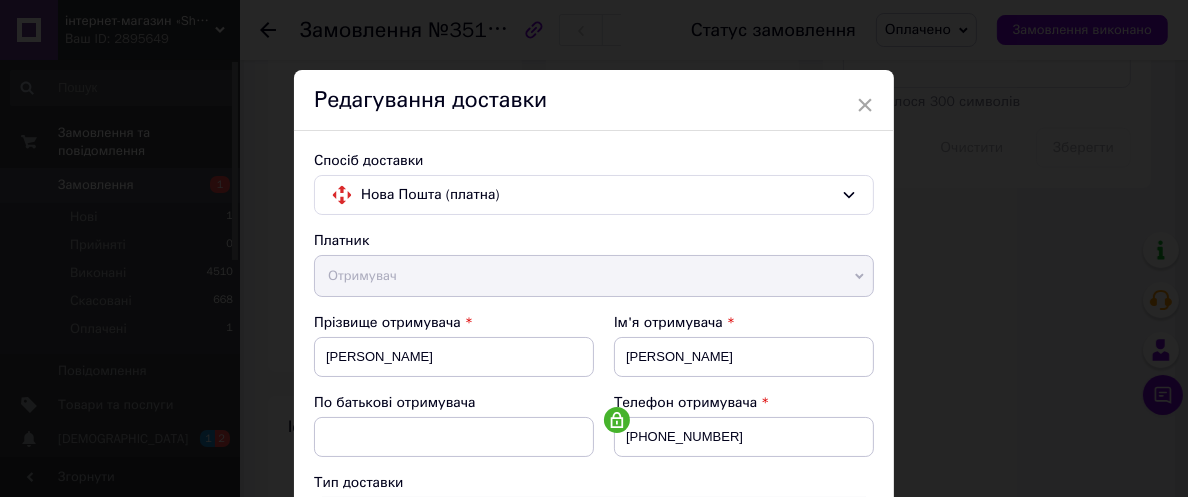 click on "Спосіб доставки Нова Пошта (платна) Платник Отримувач Відправник Прізвище отримувача [PERSON_NAME] Ім'я отримувача [PERSON_NAME] батькові отримувача Телефон отримувача [PHONE_NUMBER] Тип доставки В поштоматі У відділенні Кур'єром Місто смт. [GEOGRAPHIC_DATA] ([GEOGRAPHIC_DATA], [GEOGRAPHIC_DATA]. Попільнянська сільрада) Поштомат Поштомат №48070: вул. Б. [STREET_ADDRESS], біля відділення №1 Місце відправки м. [GEOGRAPHIC_DATA] ([GEOGRAPHIC_DATA].): №309 (до 30 кг): вул. [PERSON_NAME], 25 м. [GEOGRAPHIC_DATA] ([GEOGRAPHIC_DATA].): №12: вул. Родини Бунге, 8 Додати ще місце відправки Тип посилки Вантаж Документи Оціночна вартість <" at bounding box center (594, 819) 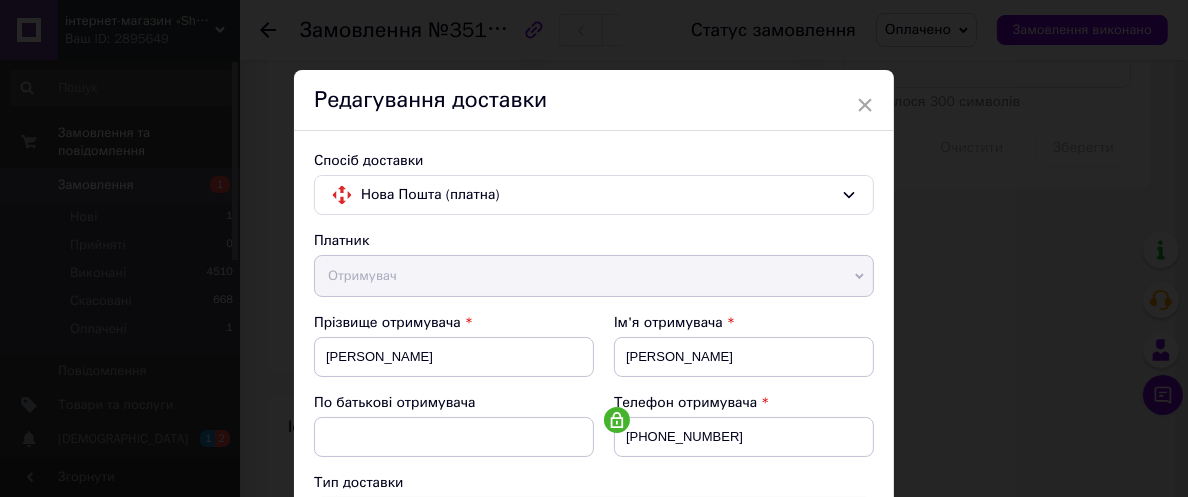 click on "Спосіб доставки Нова Пошта (платна) Платник Отримувач Відправник Прізвище отримувача [PERSON_NAME] Ім'я отримувача [PERSON_NAME] батькові отримувача Телефон отримувача [PHONE_NUMBER] Тип доставки В поштоматі У відділенні Кур'єром Місто смт. [GEOGRAPHIC_DATA] ([GEOGRAPHIC_DATA], [GEOGRAPHIC_DATA]. Попільнянська сільрада) Поштомат Поштомат №48070: вул. Б. [STREET_ADDRESS], біля відділення №1 Місце відправки м. [GEOGRAPHIC_DATA] ([GEOGRAPHIC_DATA].): №309 (до 30 кг): вул. [PERSON_NAME], 25 м. [GEOGRAPHIC_DATA] ([GEOGRAPHIC_DATA].): №12: вул. Родини Бунге, 8 Додати ще місце відправки Тип посилки Вантаж Документи Оціночна вартість <" at bounding box center [594, 819] 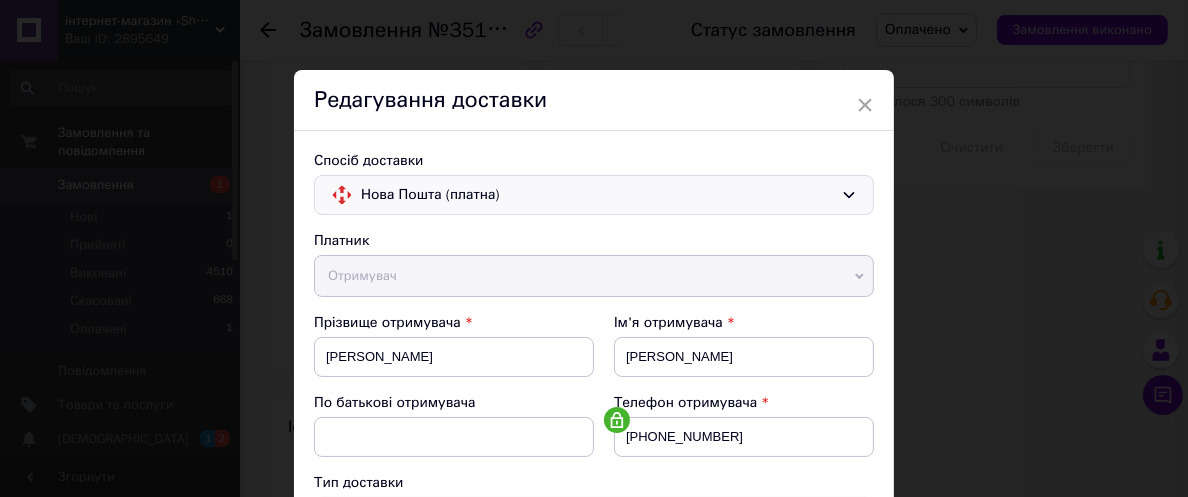 click 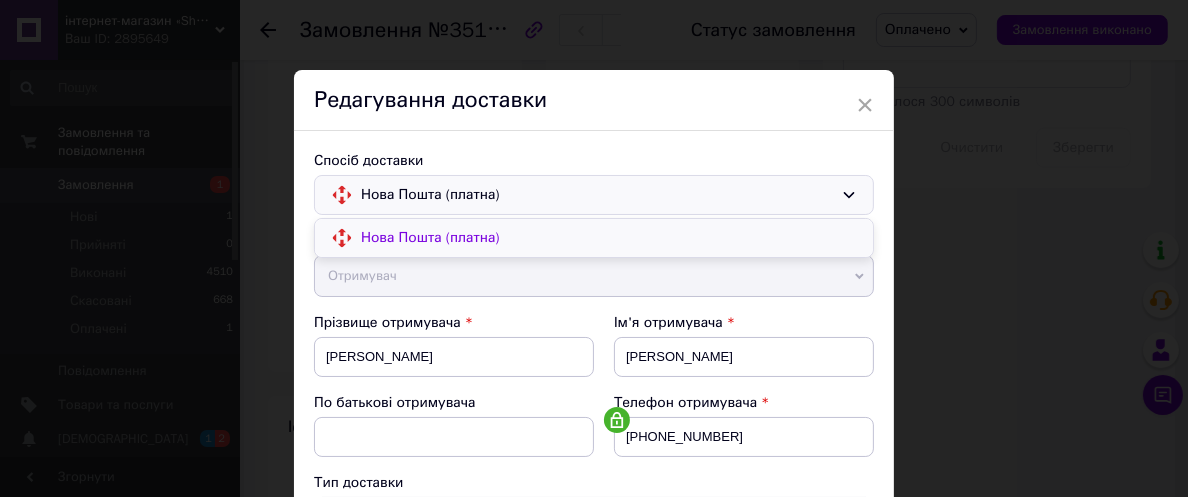 click on "Нова Пошта (платна)" at bounding box center (609, 238) 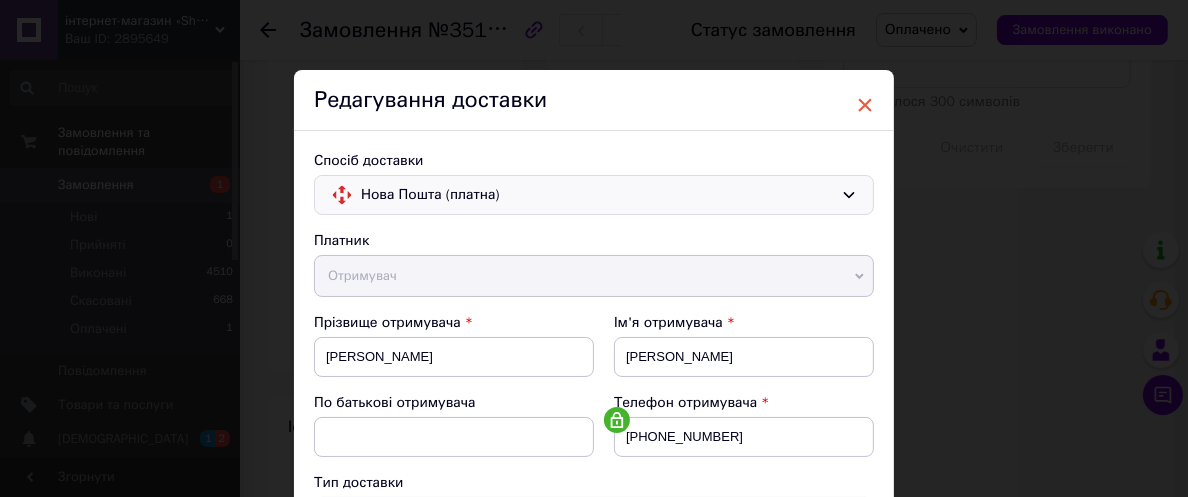 click on "×" at bounding box center [865, 105] 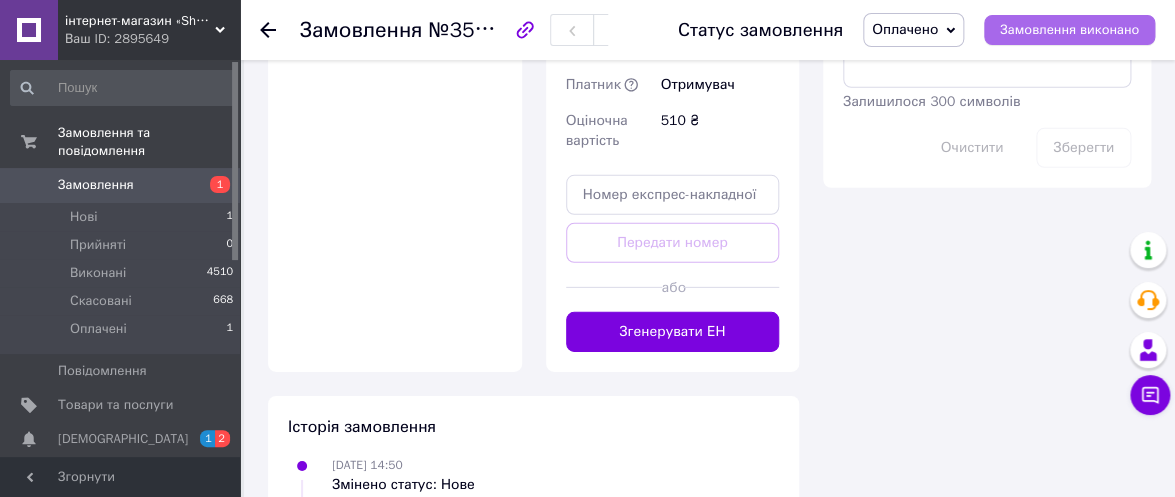 click on "Замовлення виконано" at bounding box center (1069, 30) 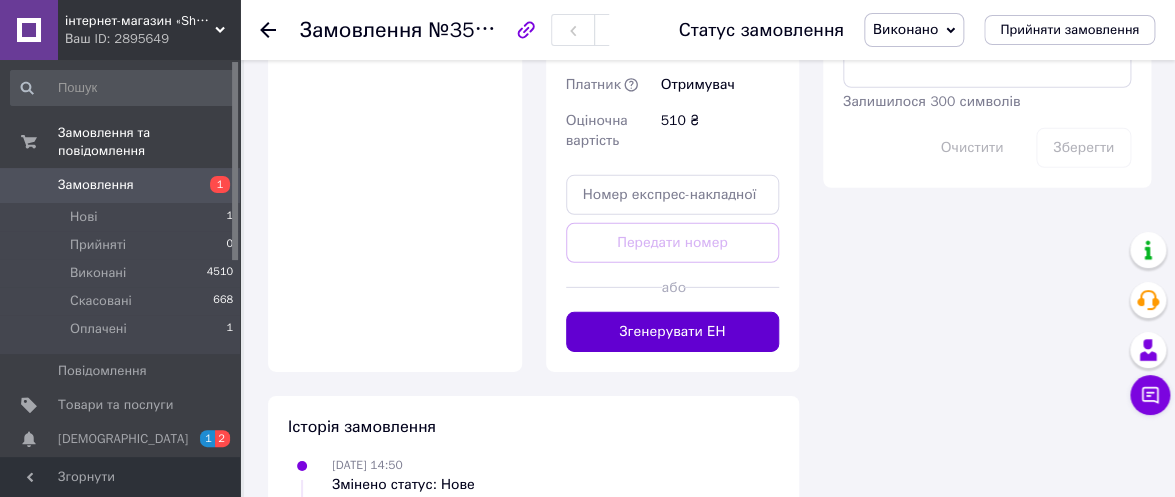 click on "Згенерувати ЕН" at bounding box center [673, 332] 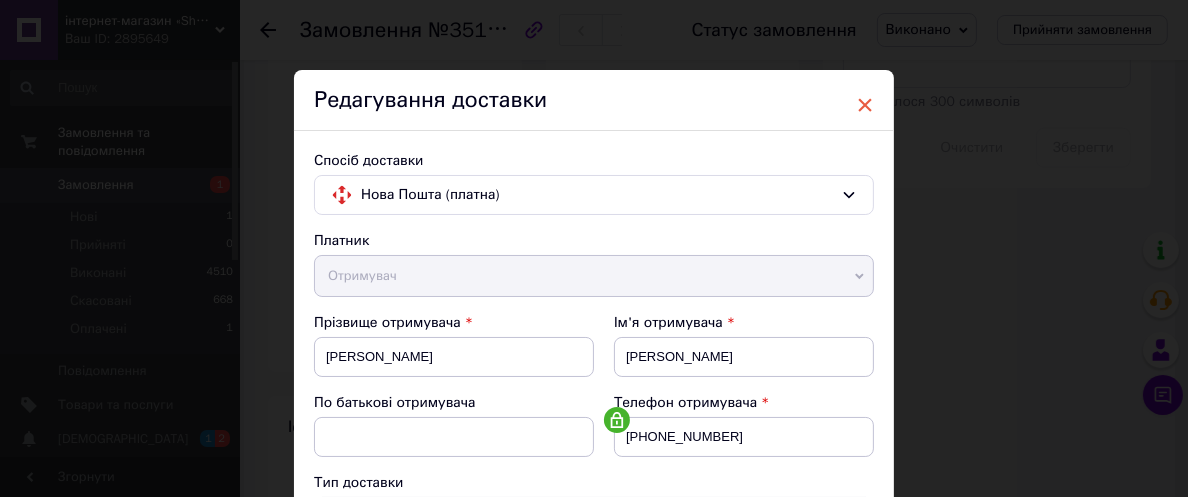 click on "×" at bounding box center (865, 105) 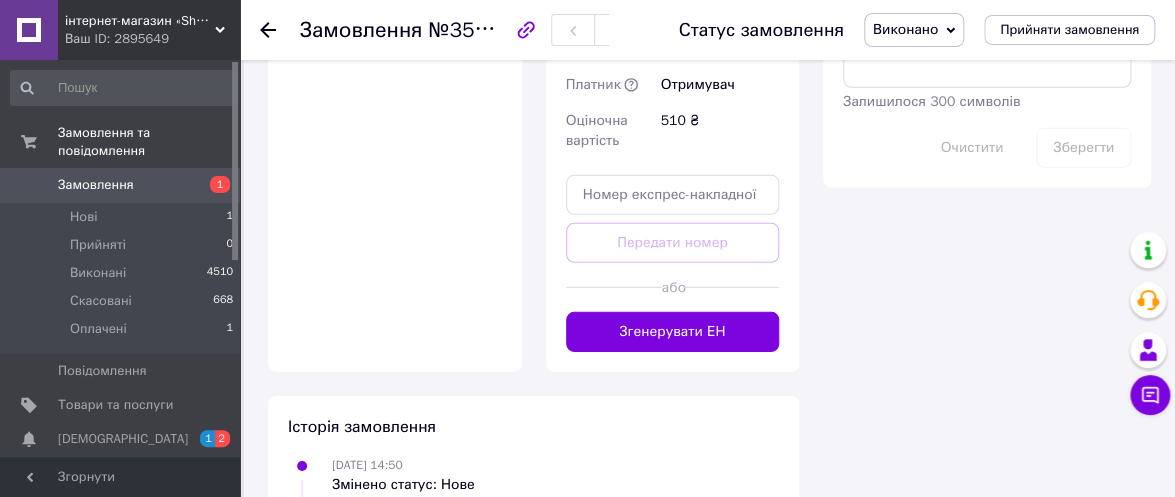 click on "Виконано" at bounding box center [914, 30] 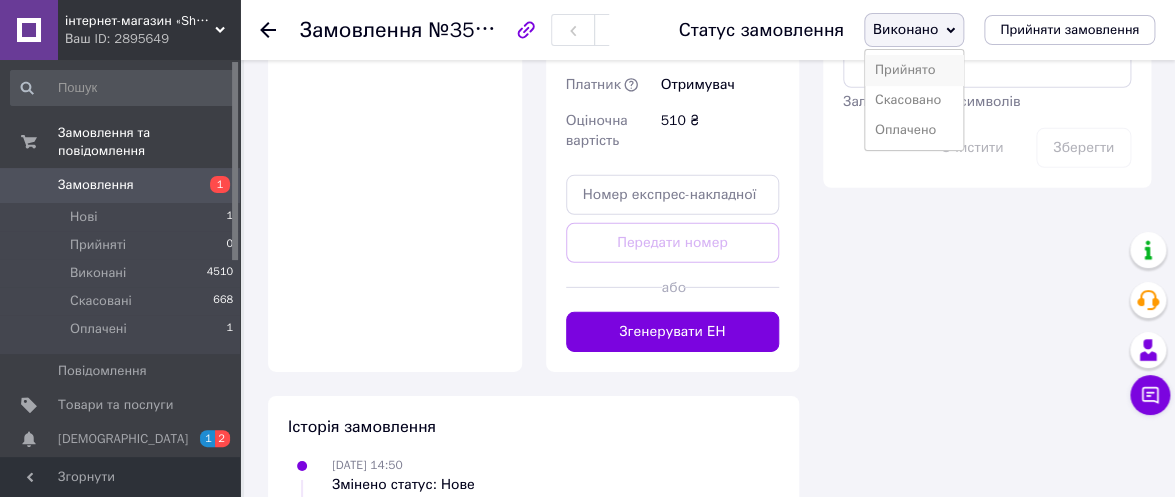 click on "Прийнято" at bounding box center [914, 70] 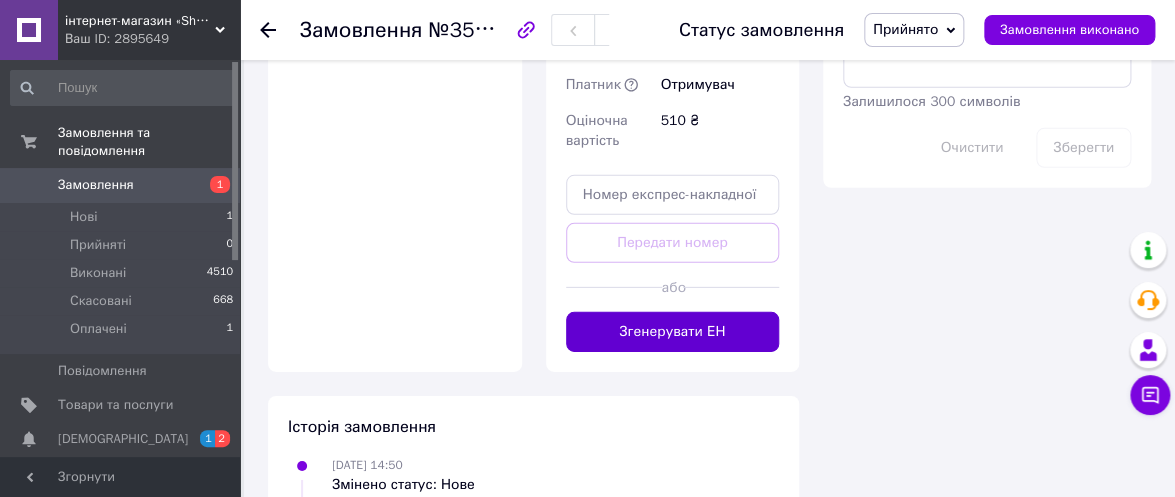 click on "Згенерувати ЕН" at bounding box center [673, 332] 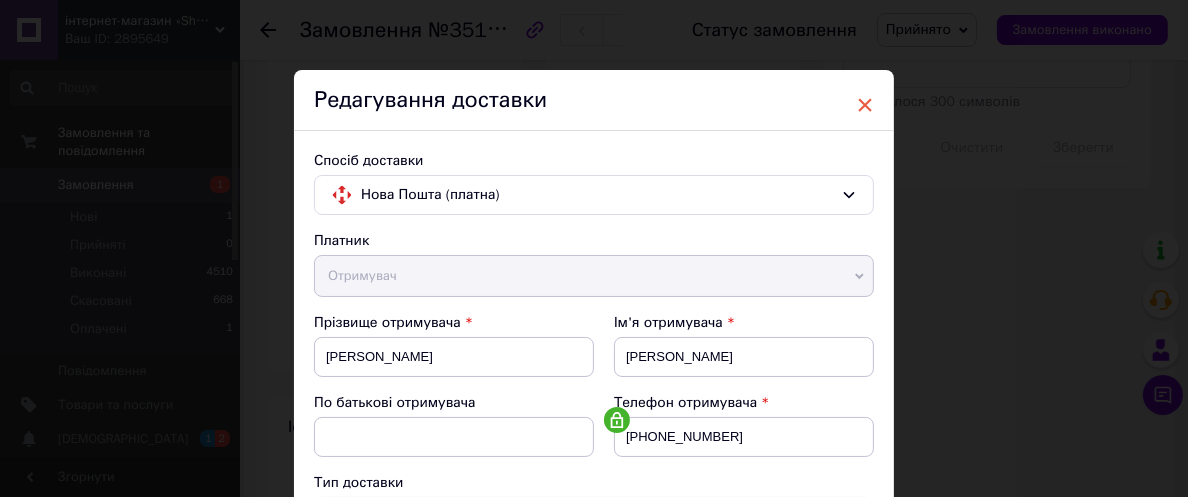 click on "×" at bounding box center (865, 105) 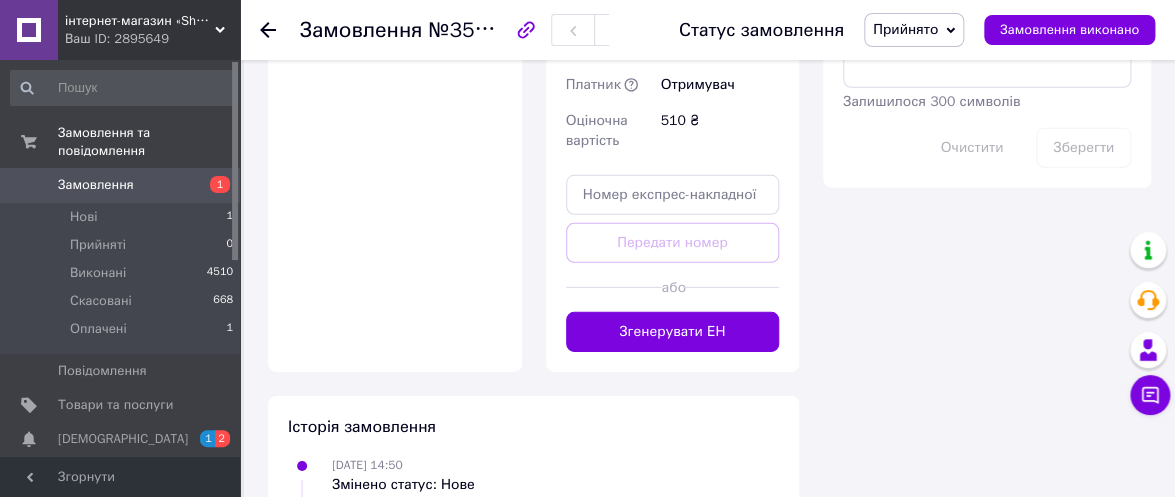 click on "Замовлення" at bounding box center (96, 185) 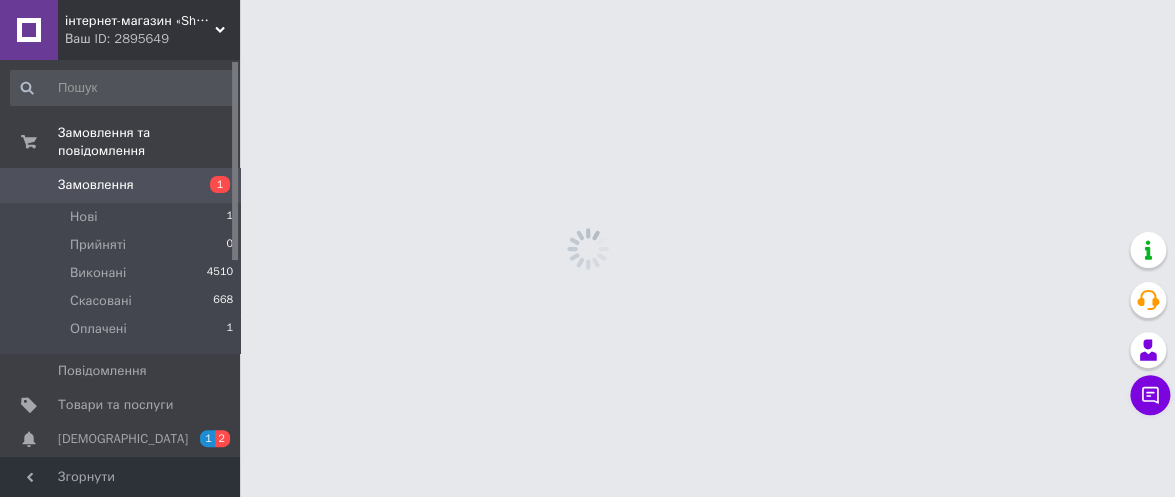 scroll, scrollTop: 0, scrollLeft: 0, axis: both 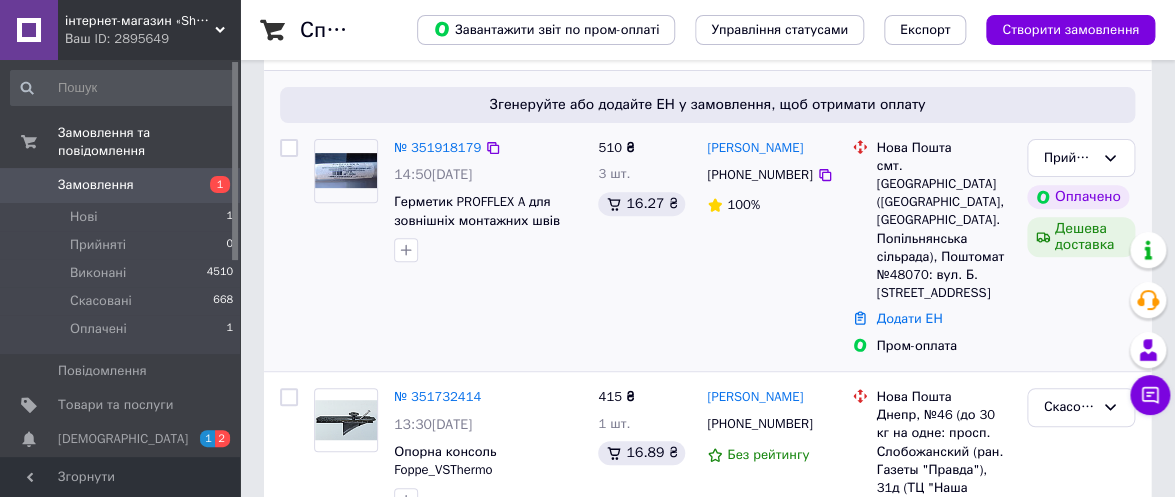 click at bounding box center [346, 170] 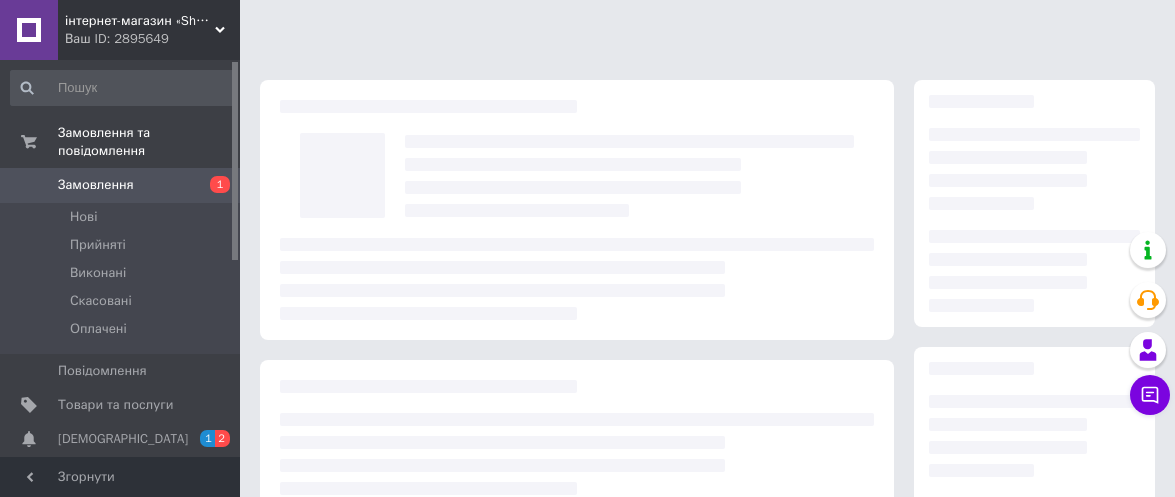 scroll, scrollTop: 0, scrollLeft: 0, axis: both 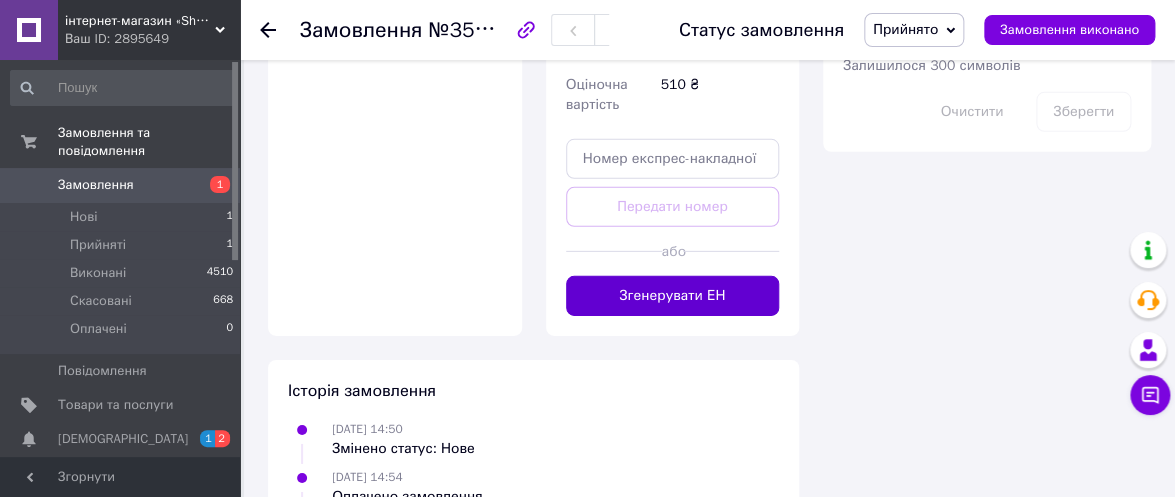 click on "Згенерувати ЕН" at bounding box center [673, 296] 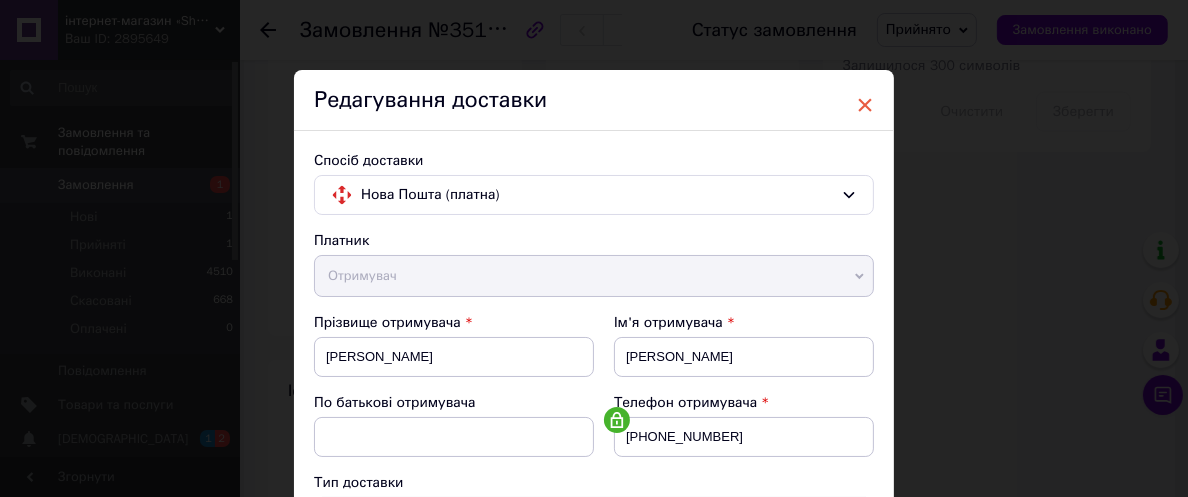 click on "×" at bounding box center [865, 105] 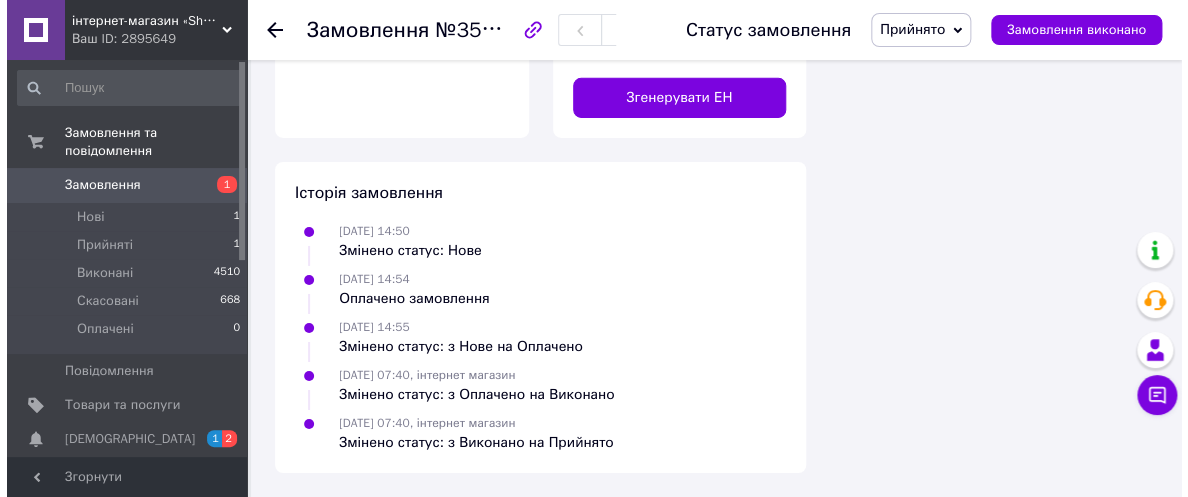 scroll, scrollTop: 2200, scrollLeft: 0, axis: vertical 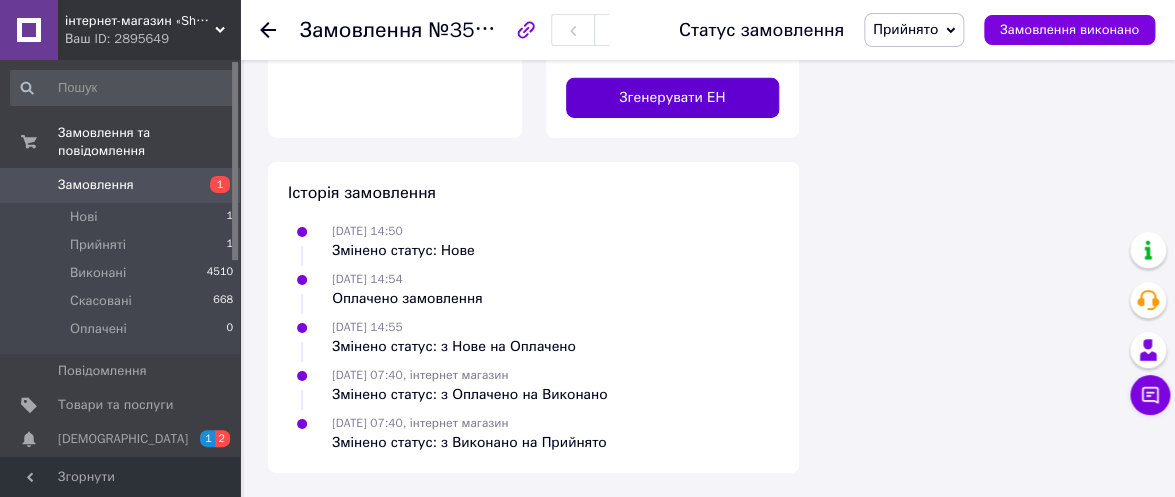 click on "Згенерувати ЕН" at bounding box center (673, 98) 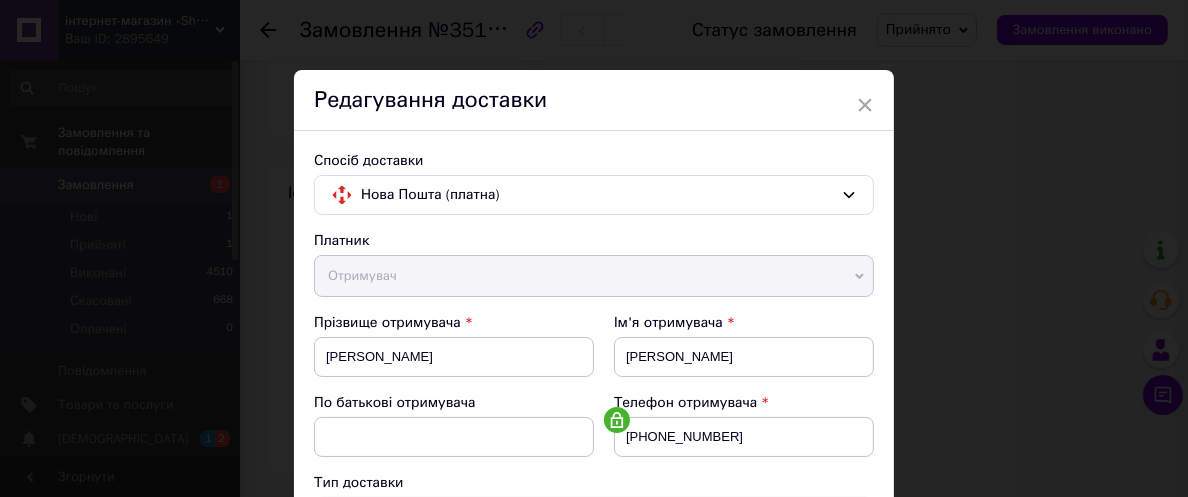 click on "× Редагування доставки Спосіб доставки Нова Пошта (платна) Платник Отримувач Відправник Прізвище отримувача [PERSON_NAME] Ім'я отримувача [PERSON_NAME] батькові отримувача Телефон отримувача [PHONE_NUMBER] Тип доставки В поштоматі У відділенні Кур'єром Місто смт. [GEOGRAPHIC_DATA] ([GEOGRAPHIC_DATA], [GEOGRAPHIC_DATA]. Попільнянська сільрада) Поштомат Поштомат №48070: вул. Б. [STREET_ADDRESS], біля відділення №1 Місце відправки м. [GEOGRAPHIC_DATA] ([GEOGRAPHIC_DATA].): №309 (до 30 кг): вул. [PERSON_NAME], 25 м. [GEOGRAPHIC_DATA] ([GEOGRAPHIC_DATA].): №12: вул. Родини Бунге, 8 Додати ще місце відправки Тип посилки Вантаж 510 < 2025 >" at bounding box center (594, 248) 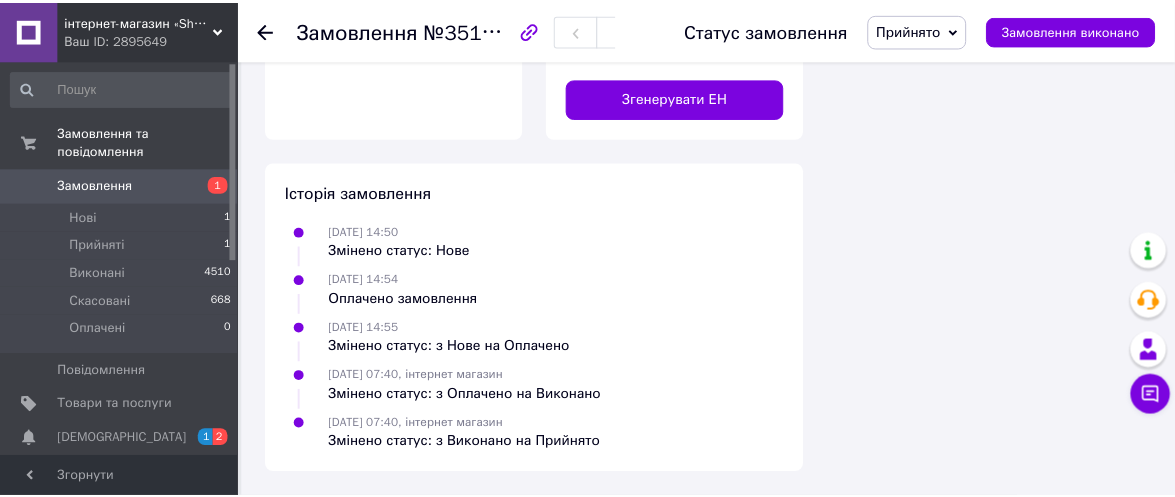 scroll, scrollTop: 2180, scrollLeft: 0, axis: vertical 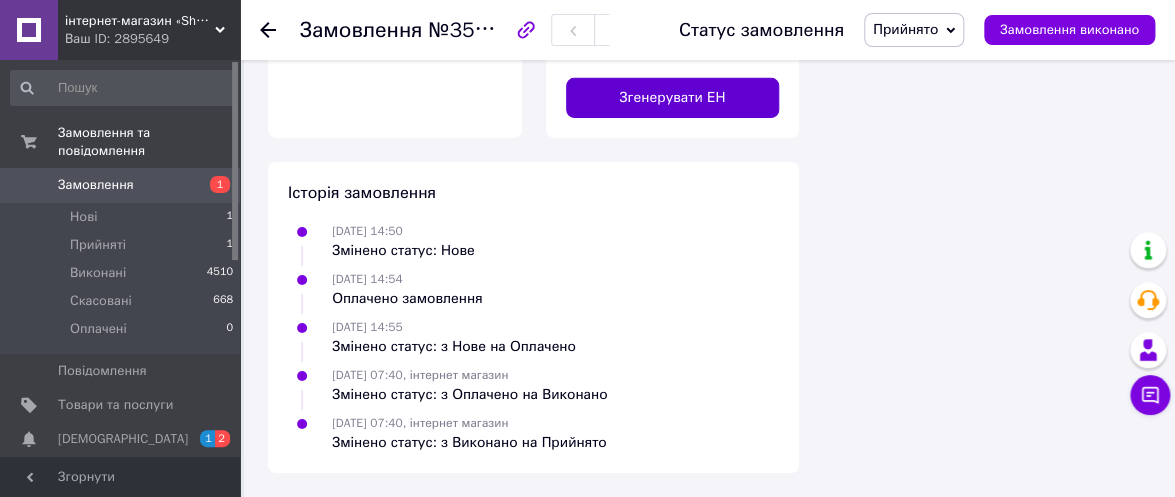 click on "Згенерувати ЕН" at bounding box center [673, 98] 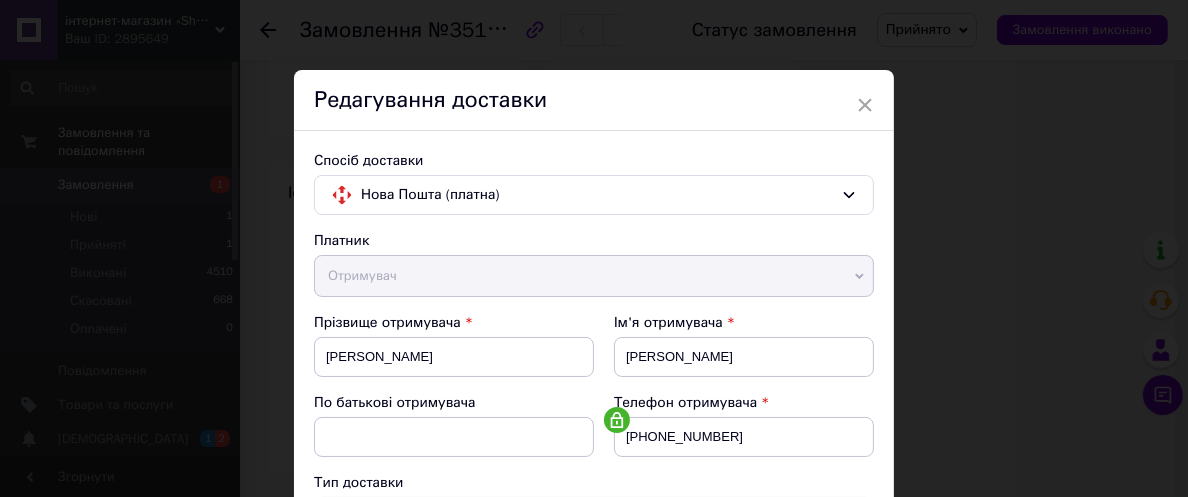 click on "Тип доставки" at bounding box center (594, 483) 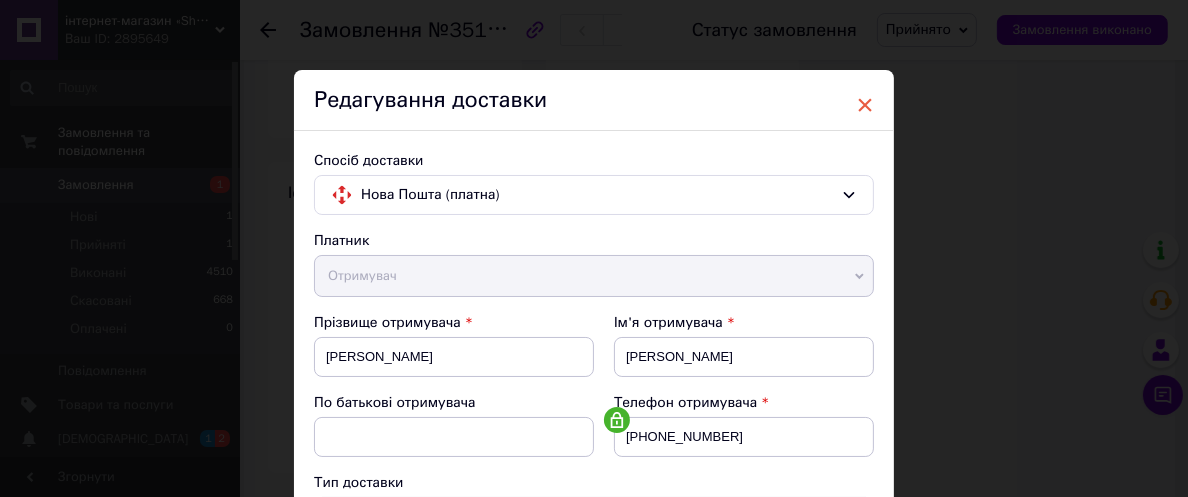 click on "×" at bounding box center [865, 105] 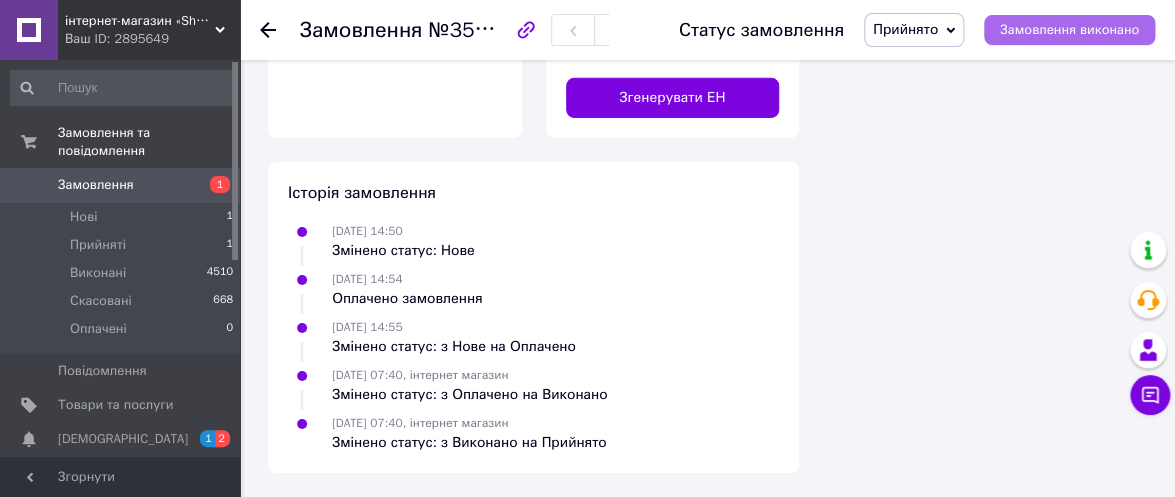 click on "Замовлення виконано" at bounding box center (1069, 30) 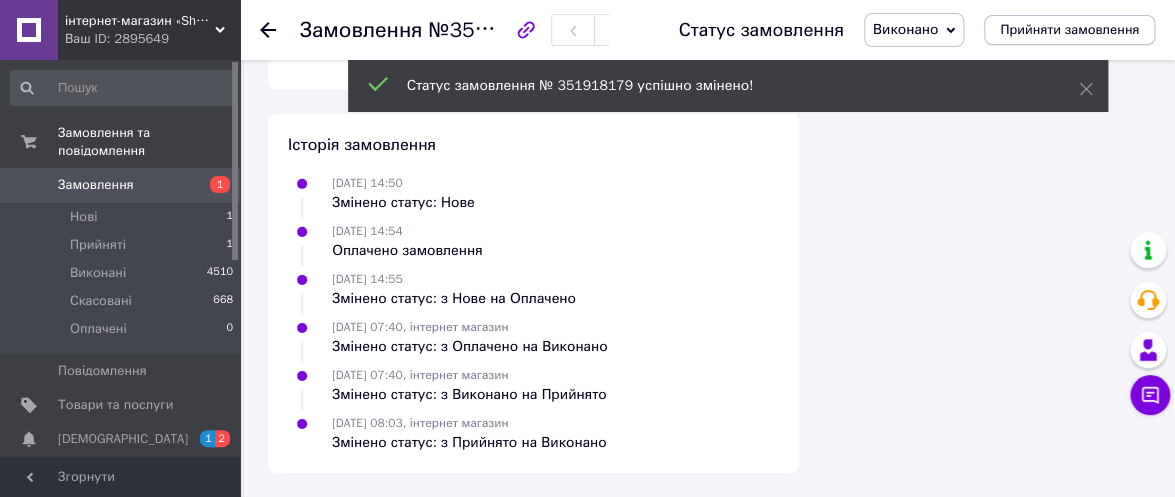scroll, scrollTop: 2180, scrollLeft: 0, axis: vertical 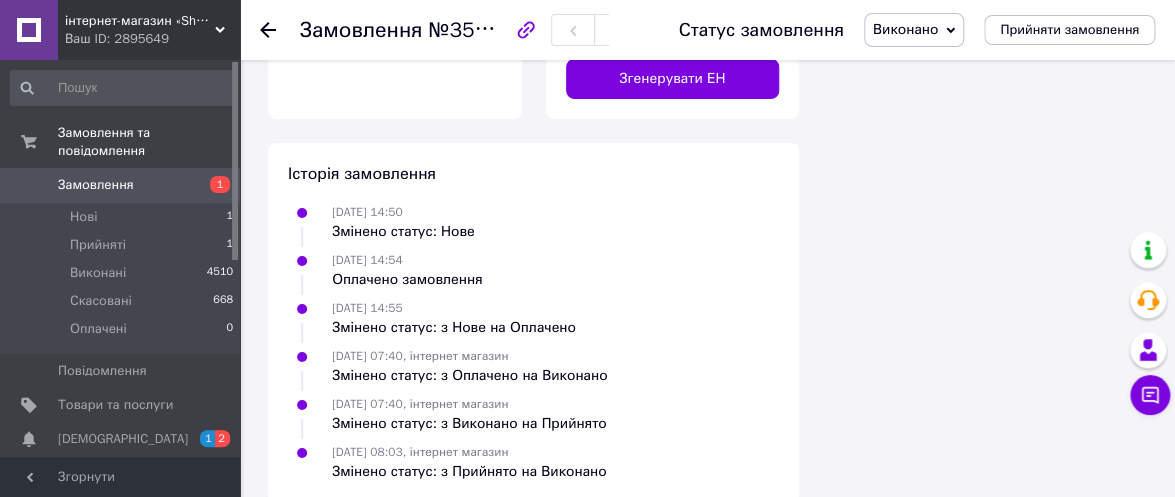click on "Виконано" at bounding box center [905, 29] 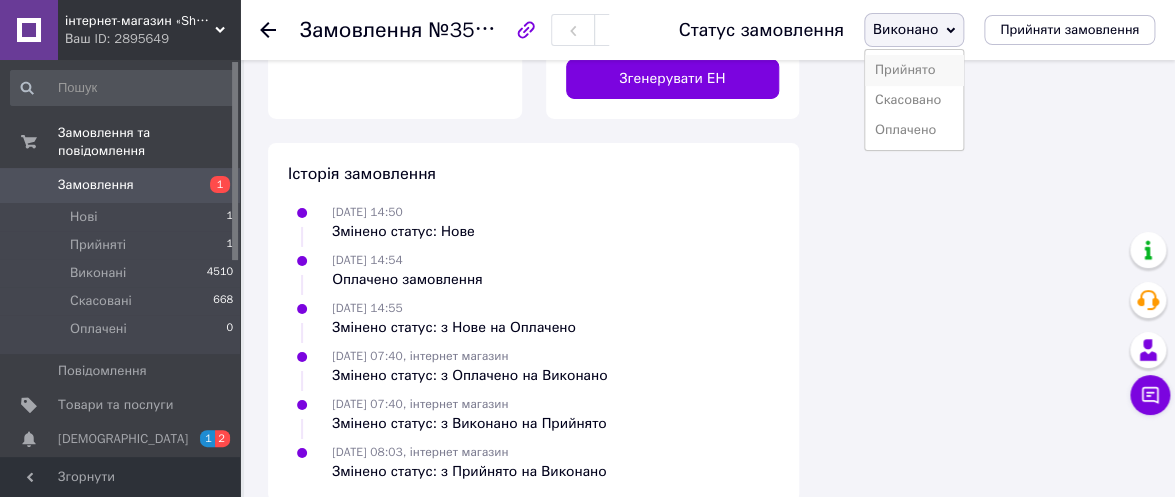 click on "Прийнято" at bounding box center [914, 70] 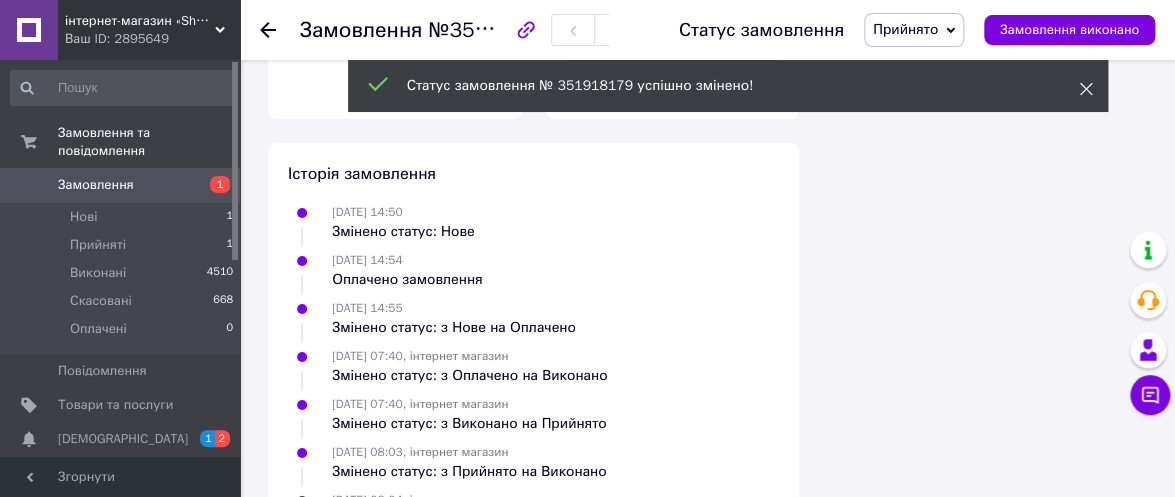 click 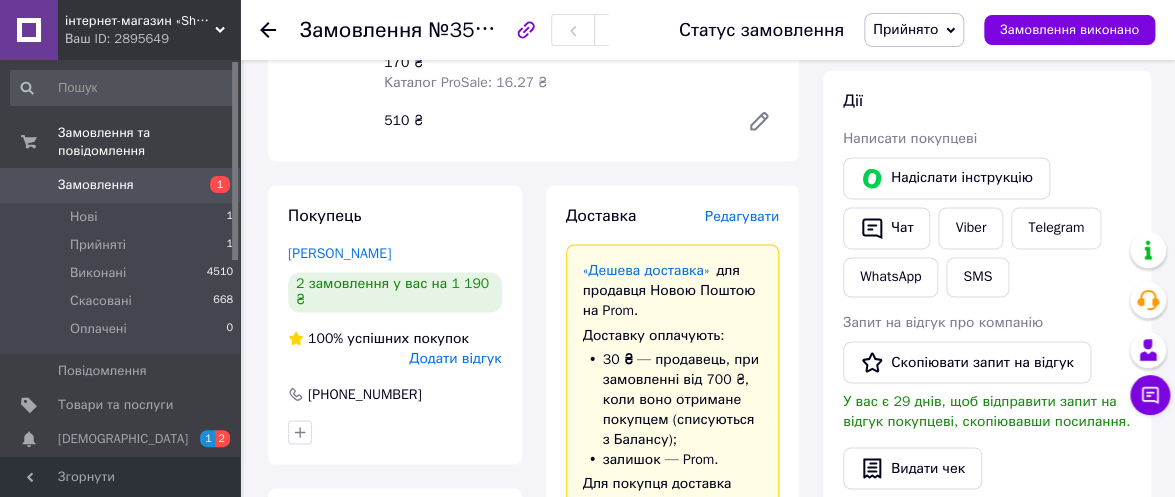 scroll, scrollTop: 943, scrollLeft: 0, axis: vertical 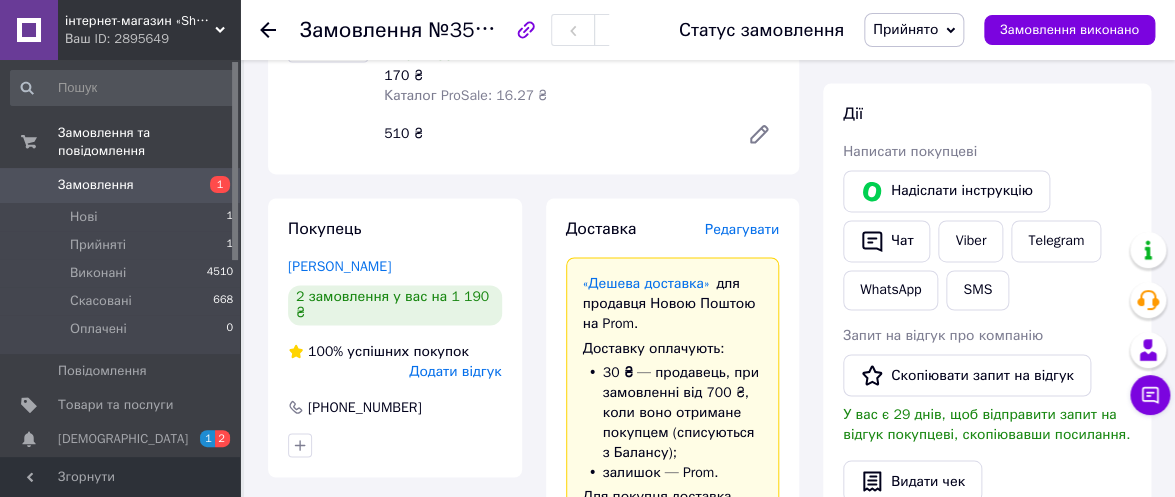 click on "Замовлення" at bounding box center (96, 185) 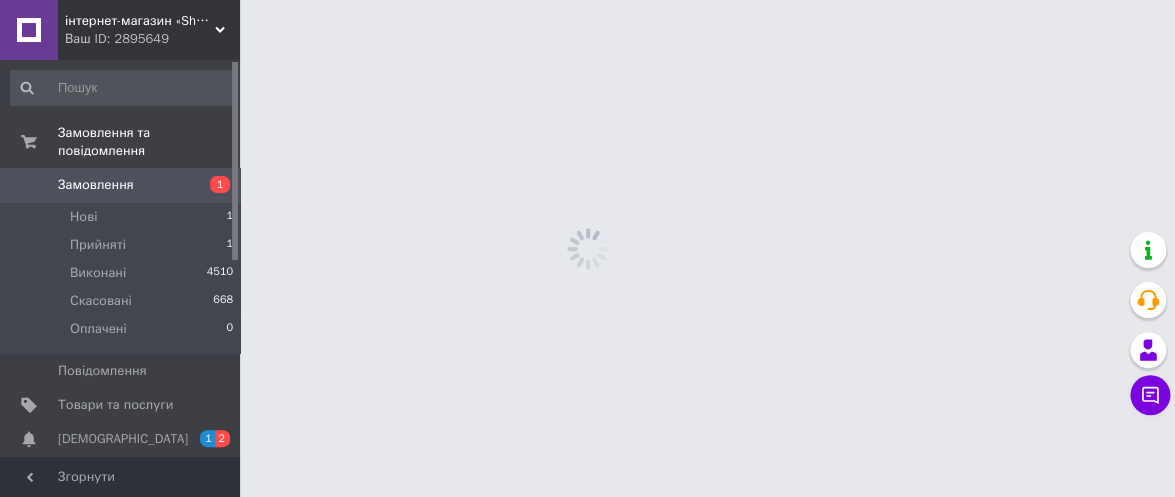 scroll, scrollTop: 0, scrollLeft: 0, axis: both 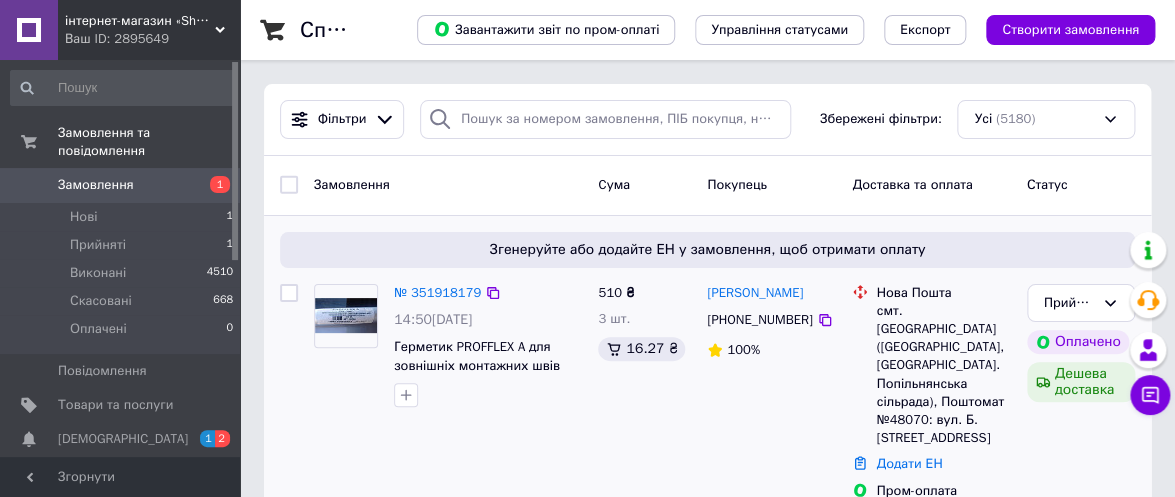 click at bounding box center [346, 315] 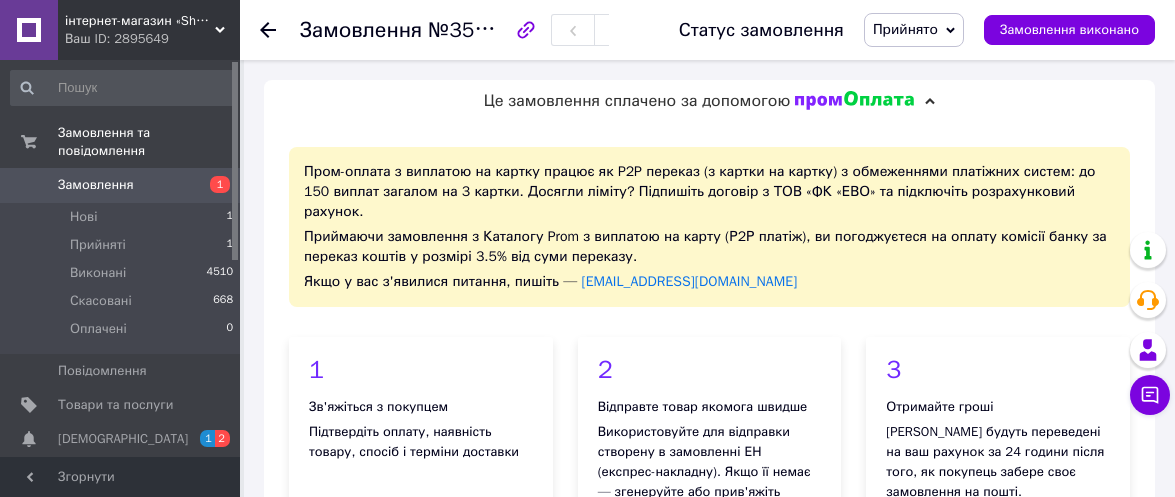 scroll, scrollTop: 0, scrollLeft: 0, axis: both 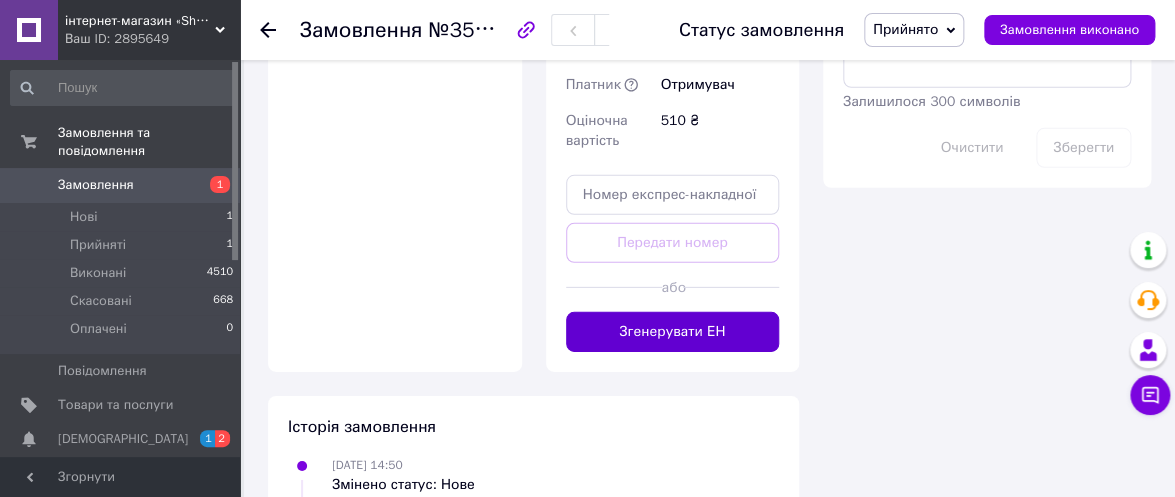 click on "Згенерувати ЕН" at bounding box center (673, 332) 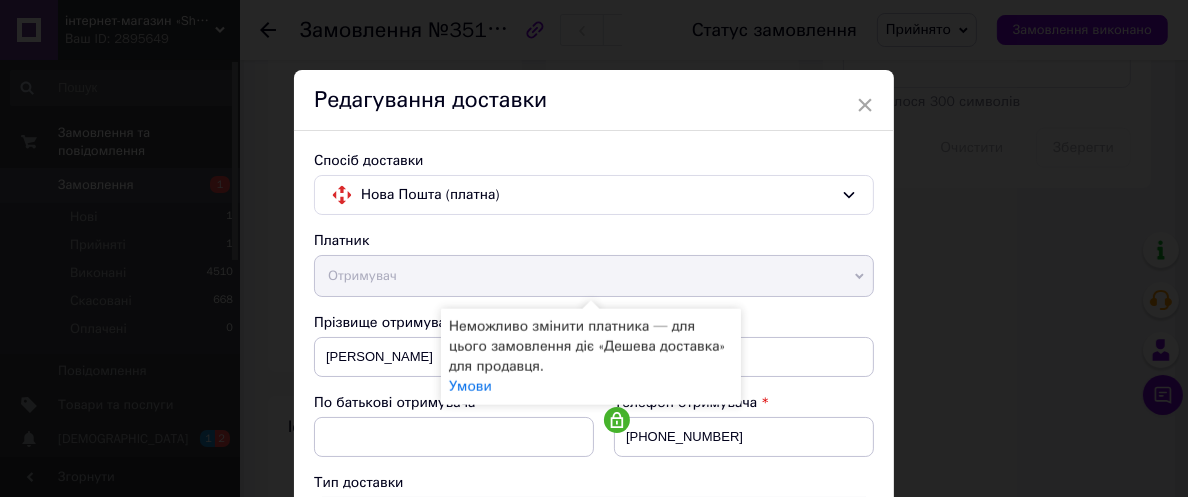 click on "Отримувач" at bounding box center (594, 276) 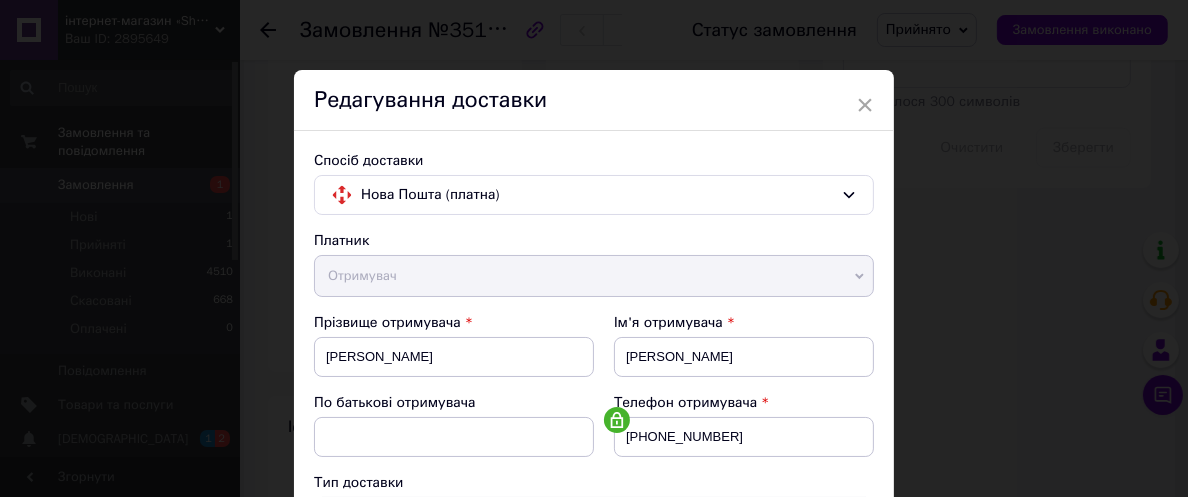click on "Отримувач" at bounding box center (594, 276) 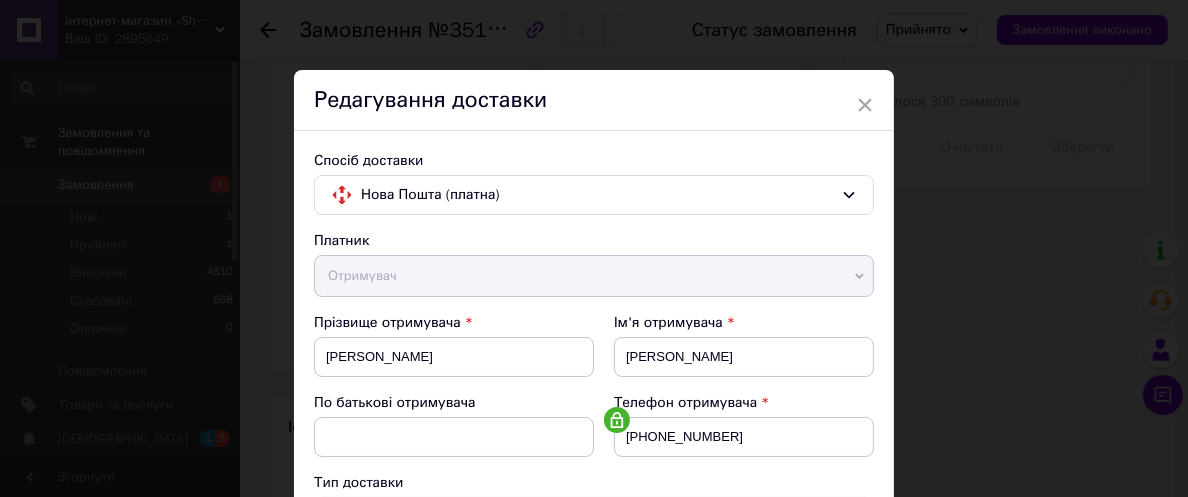 click on "Тип доставки" at bounding box center (594, 483) 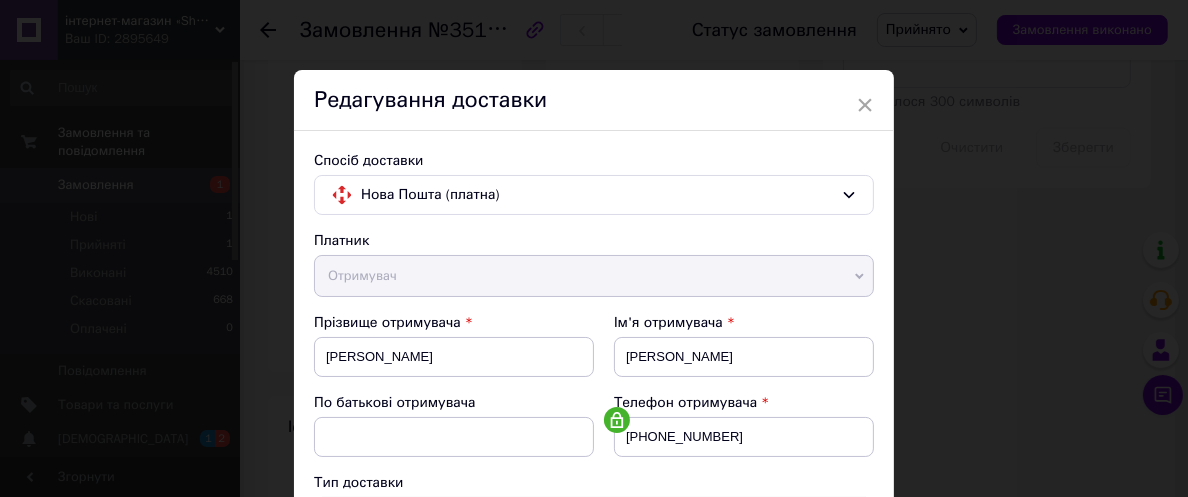 click on "Спосіб доставки Нова Пошта (платна) Платник Отримувач Відправник Прізвище отримувача [PERSON_NAME] Ім'я отримувача [PERSON_NAME] батькові отримувача Телефон отримувача [PHONE_NUMBER] Тип доставки В поштоматі У відділенні Кур'єром Місто смт. [GEOGRAPHIC_DATA] ([GEOGRAPHIC_DATA], [GEOGRAPHIC_DATA]. Попільнянська сільрада) Поштомат Поштомат №48070: вул. Б. [STREET_ADDRESS], біля відділення №1 Місце відправки м. [GEOGRAPHIC_DATA] ([GEOGRAPHIC_DATA].): №309 (до 30 кг): вул. [PERSON_NAME], 25 м. [GEOGRAPHIC_DATA] ([GEOGRAPHIC_DATA].): №12: вул. Родини Бунге, 8 Додати ще місце відправки Тип посилки Вантаж Документи Оціночна вартість <" at bounding box center [594, 819] 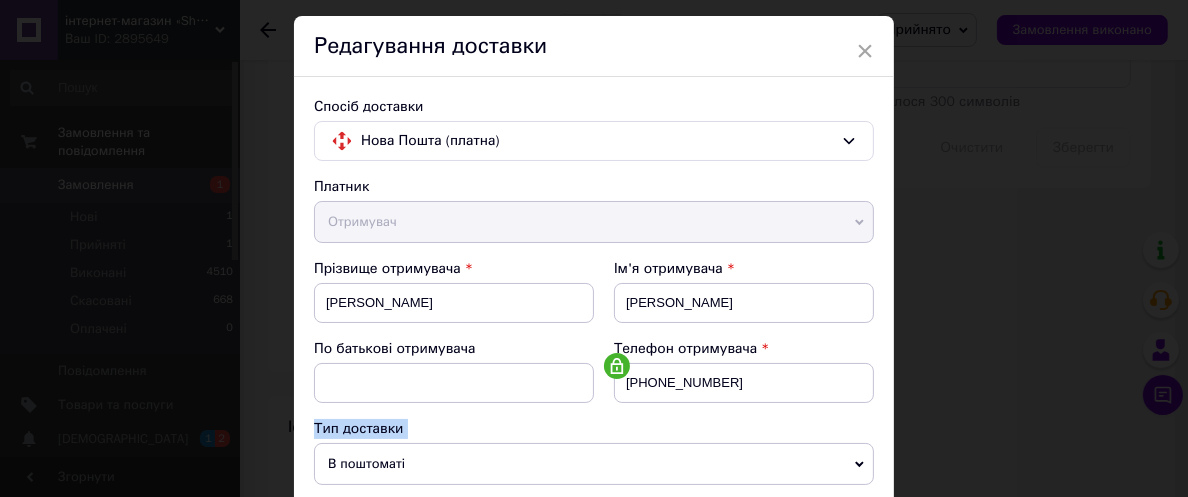 scroll, scrollTop: 148, scrollLeft: 0, axis: vertical 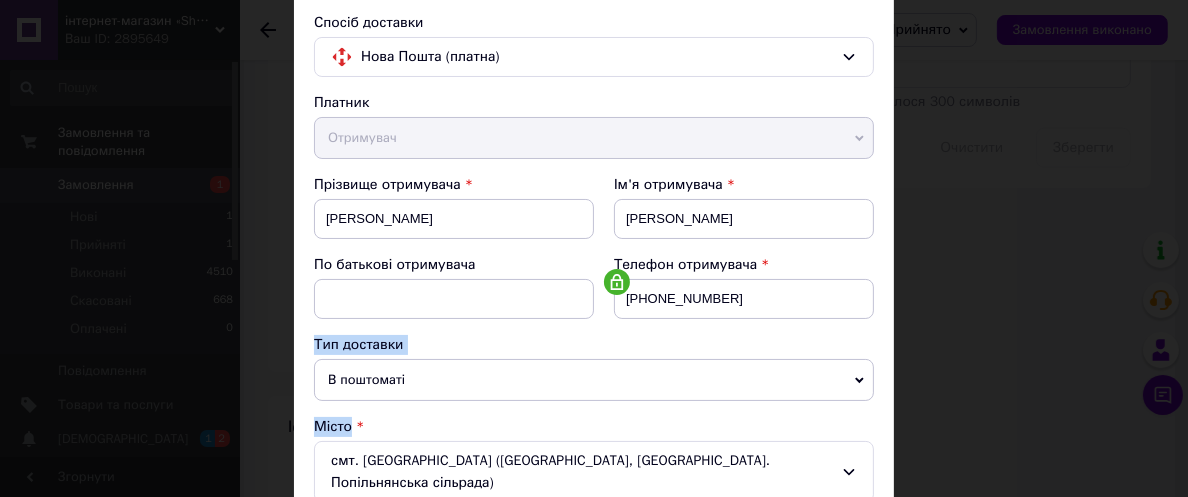 click on "Спосіб доставки Нова Пошта (платна) Платник Отримувач Відправник Прізвище отримувача [PERSON_NAME] Ім'я отримувача [PERSON_NAME] батькові отримувача Телефон отримувача [PHONE_NUMBER] Тип доставки В поштоматі У відділенні Кур'єром Місто смт. [GEOGRAPHIC_DATA] ([GEOGRAPHIC_DATA], [GEOGRAPHIC_DATA]. Попільнянська сільрада) Поштомат Поштомат №48070: вул. Б. [STREET_ADDRESS], біля відділення №1 Місце відправки м. [GEOGRAPHIC_DATA] ([GEOGRAPHIC_DATA].): №309 (до 30 кг): вул. [PERSON_NAME], 25 м. [GEOGRAPHIC_DATA] ([GEOGRAPHIC_DATA].): №12: вул. Родини Бунге, 8 Додати ще місце відправки Тип посилки Вантаж Документи Оціночна вартість <" at bounding box center (594, 681) 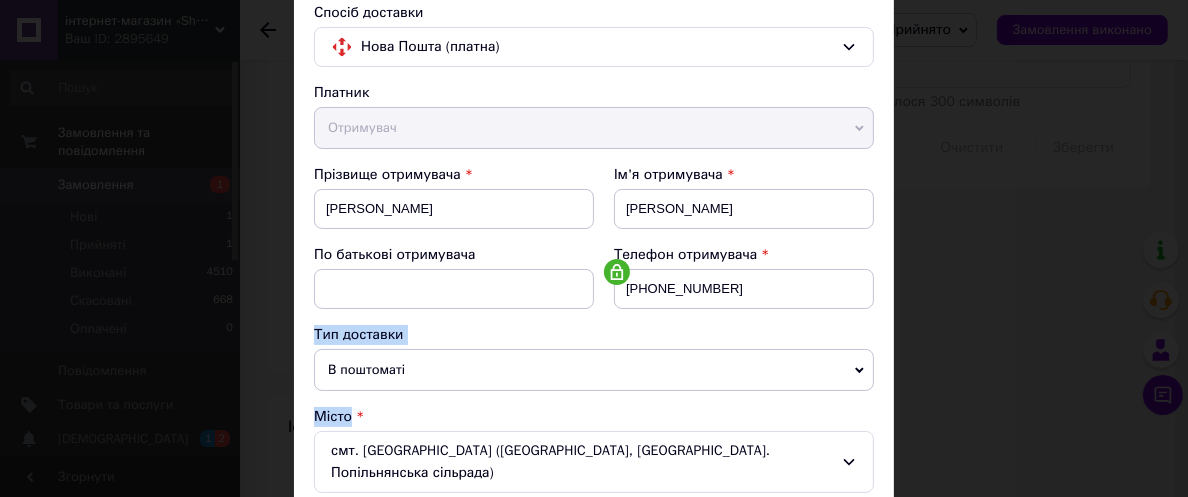 click on "Спосіб доставки Нова Пошта (платна) Платник Отримувач Відправник Прізвище отримувача [PERSON_NAME] Ім'я отримувача [PERSON_NAME] батькові отримувача Телефон отримувача [PHONE_NUMBER] Тип доставки В поштоматі У відділенні Кур'єром Місто смт. [GEOGRAPHIC_DATA] ([GEOGRAPHIC_DATA], [GEOGRAPHIC_DATA]. Попільнянська сільрада) Поштомат Поштомат №48070: вул. Б. [STREET_ADDRESS], біля відділення №1 Місце відправки м. [GEOGRAPHIC_DATA] ([GEOGRAPHIC_DATA].): №309 (до 30 кг): вул. [PERSON_NAME], 25 м. [GEOGRAPHIC_DATA] ([GEOGRAPHIC_DATA].): №12: вул. Родини Бунге, 8 Додати ще місце відправки Тип посилки Вантаж Документи Оціночна вартість <" at bounding box center (594, 671) 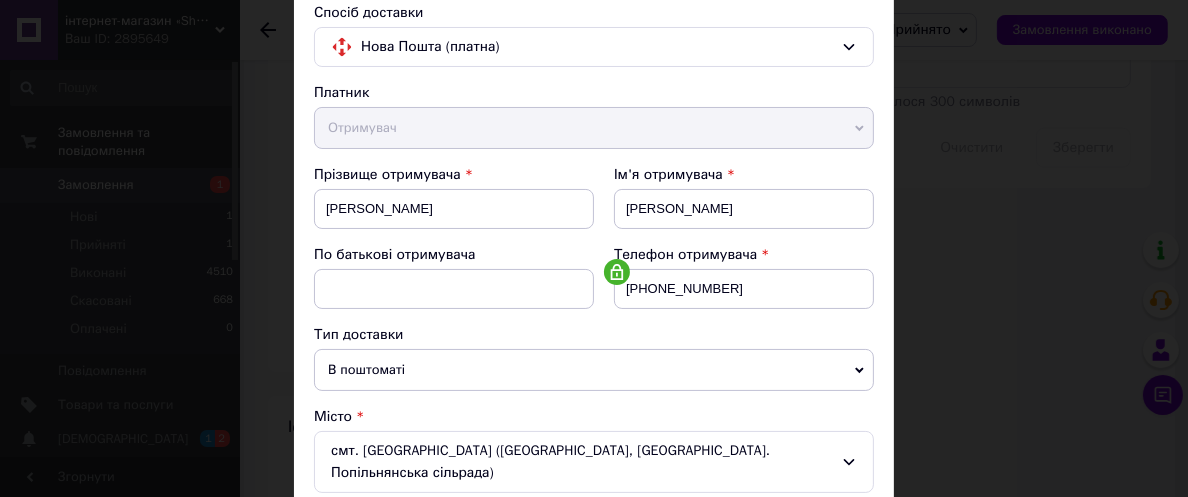 click on "Спосіб доставки Нова Пошта (платна) Платник Отримувач Відправник Прізвище отримувача [PERSON_NAME] Ім'я отримувача [PERSON_NAME] батькові отримувача Телефон отримувача [PHONE_NUMBER] Тип доставки В поштоматі У відділенні Кур'єром Місто смт. [GEOGRAPHIC_DATA] ([GEOGRAPHIC_DATA], [GEOGRAPHIC_DATA]. Попільнянська сільрада) Поштомат Поштомат №48070: вул. Б. [STREET_ADDRESS], біля відділення №1 Місце відправки м. [GEOGRAPHIC_DATA] ([GEOGRAPHIC_DATA].): №309 (до 30 кг): вул. [PERSON_NAME], 25 м. [GEOGRAPHIC_DATA] ([GEOGRAPHIC_DATA].): №12: вул. Родини Бунге, 8 Додати ще місце відправки Тип посилки Вантаж Документи Оціночна вартість <" at bounding box center (594, 671) 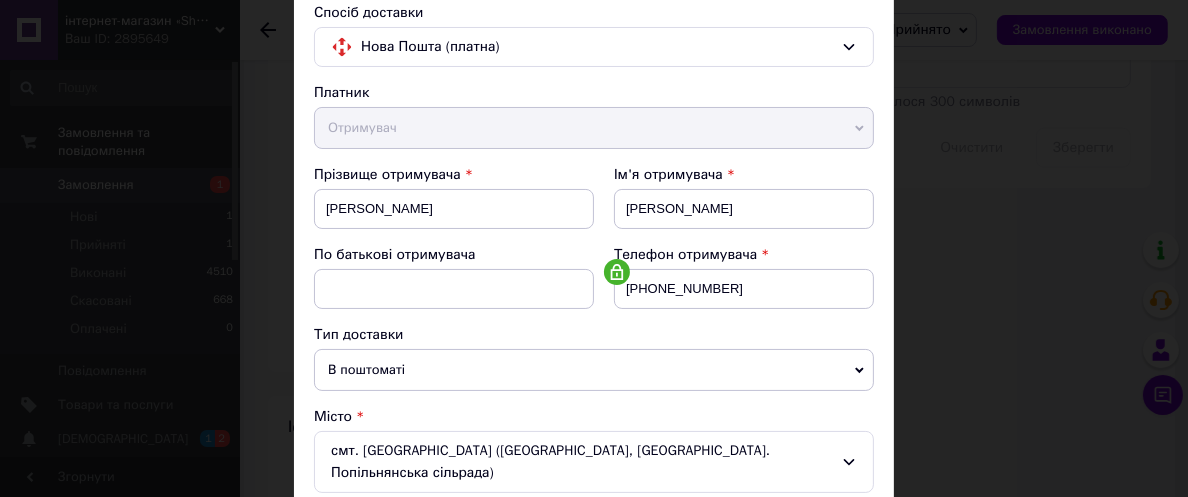 click on "Спосіб доставки Нова Пошта (платна) Платник Отримувач Відправник Прізвище отримувача [PERSON_NAME] Ім'я отримувача [PERSON_NAME] батькові отримувача Телефон отримувача [PHONE_NUMBER] Тип доставки В поштоматі У відділенні Кур'єром Місто смт. [GEOGRAPHIC_DATA] ([GEOGRAPHIC_DATA], [GEOGRAPHIC_DATA]. Попільнянська сільрада) Поштомат Поштомат №48070: вул. Б. [STREET_ADDRESS], біля відділення №1 Місце відправки м. [GEOGRAPHIC_DATA] ([GEOGRAPHIC_DATA].): №309 (до 30 кг): вул. [PERSON_NAME], 25 м. [GEOGRAPHIC_DATA] ([GEOGRAPHIC_DATA].): №12: вул. Родини Бунге, 8 Додати ще місце відправки Тип посилки Вантаж Документи Оціночна вартість <" at bounding box center [594, 671] 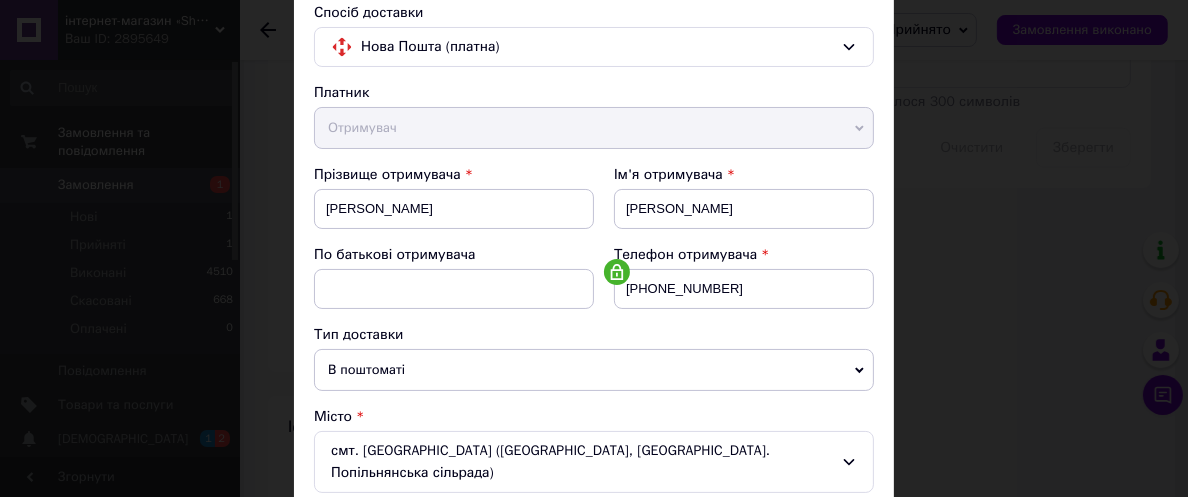 click on "Спосіб доставки Нова Пошта (платна) Платник Отримувач Відправник Прізвище отримувача [PERSON_NAME] Ім'я отримувача [PERSON_NAME] батькові отримувача Телефон отримувача [PHONE_NUMBER] Тип доставки В поштоматі У відділенні Кур'єром Місто смт. [GEOGRAPHIC_DATA] ([GEOGRAPHIC_DATA], [GEOGRAPHIC_DATA]. Попільнянська сільрада) Поштомат Поштомат №48070: вул. Б. [STREET_ADDRESS], біля відділення №1 Місце відправки м. [GEOGRAPHIC_DATA] ([GEOGRAPHIC_DATA].): №309 (до 30 кг): вул. [PERSON_NAME], 25 м. [GEOGRAPHIC_DATA] ([GEOGRAPHIC_DATA].): №12: вул. Родини Бунге, 8 Додати ще місце відправки Тип посилки Вантаж Документи Оціночна вартість <" at bounding box center (594, 671) 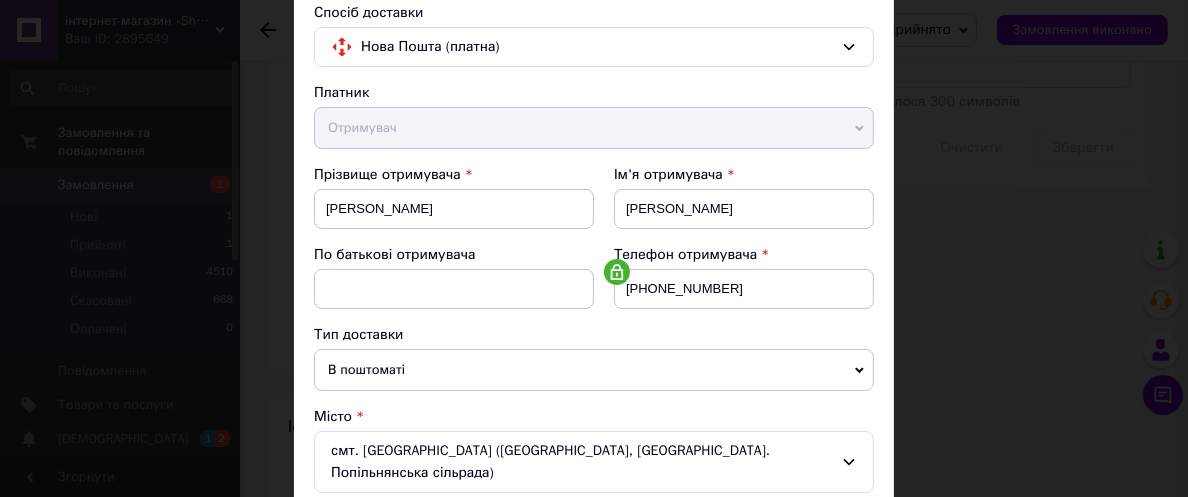 click on "Спосіб доставки Нова Пошта (платна) Платник Отримувач Відправник Прізвище отримувача [PERSON_NAME] Ім'я отримувача [PERSON_NAME] батькові отримувача Телефон отримувача [PHONE_NUMBER] Тип доставки В поштоматі У відділенні Кур'єром Місто смт. [GEOGRAPHIC_DATA] ([GEOGRAPHIC_DATA], [GEOGRAPHIC_DATA]. Попільнянська сільрада) Поштомат Поштомат №48070: вул. Б. [STREET_ADDRESS], біля відділення №1 Місце відправки м. [GEOGRAPHIC_DATA] ([GEOGRAPHIC_DATA].): №309 (до 30 кг): вул. [PERSON_NAME], 25 м. [GEOGRAPHIC_DATA] ([GEOGRAPHIC_DATA].): №12: вул. Родини Бунге, 8 Додати ще місце відправки Тип посилки Вантаж Документи Оціночна вартість <" at bounding box center (594, 671) 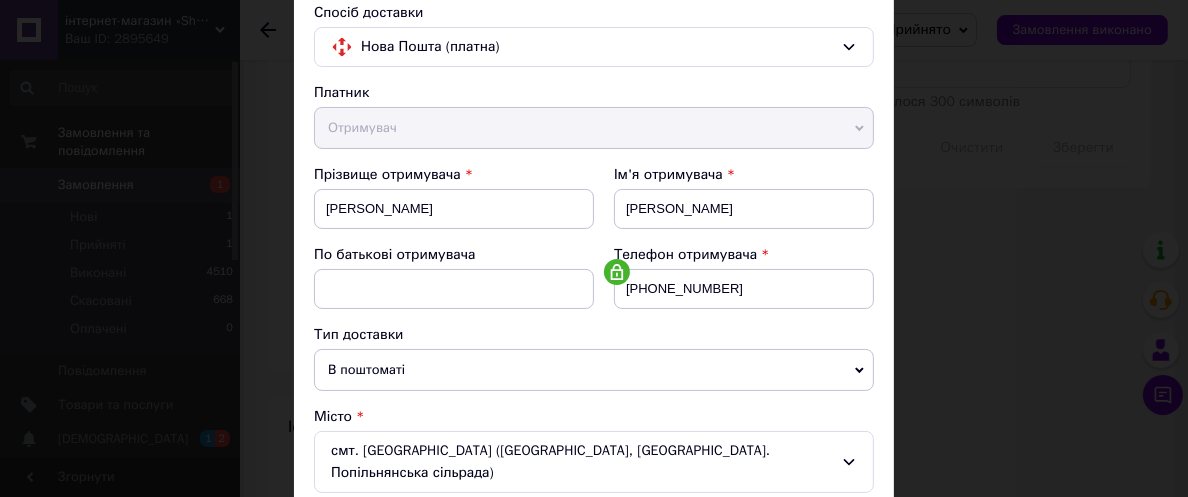 click on "Спосіб доставки Нова Пошта (платна) Платник Отримувач Відправник Прізвище отримувача [PERSON_NAME] Ім'я отримувача [PERSON_NAME] батькові отримувача Телефон отримувача [PHONE_NUMBER] Тип доставки В поштоматі У відділенні Кур'єром Місто смт. [GEOGRAPHIC_DATA] ([GEOGRAPHIC_DATA], [GEOGRAPHIC_DATA]. Попільнянська сільрада) Поштомат Поштомат №48070: вул. Б. [STREET_ADDRESS], біля відділення №1 Місце відправки м. [GEOGRAPHIC_DATA] ([GEOGRAPHIC_DATA].): №309 (до 30 кг): вул. [PERSON_NAME], 25 м. [GEOGRAPHIC_DATA] ([GEOGRAPHIC_DATA].): №12: вул. Родини Бунге, 8 Додати ще місце відправки Тип посилки Вантаж Документи Оціночна вартість <" at bounding box center [594, 671] 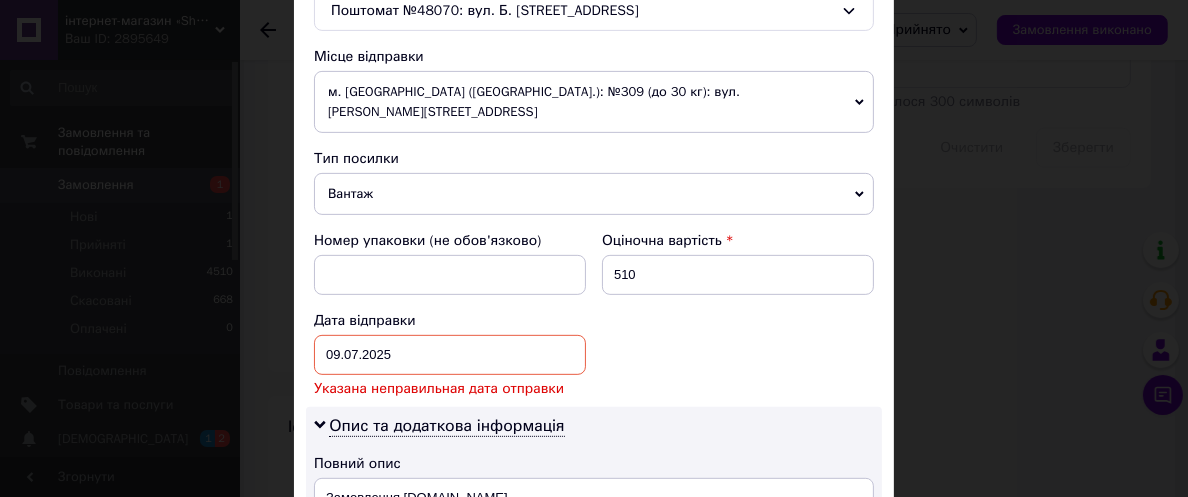 scroll, scrollTop: 700, scrollLeft: 0, axis: vertical 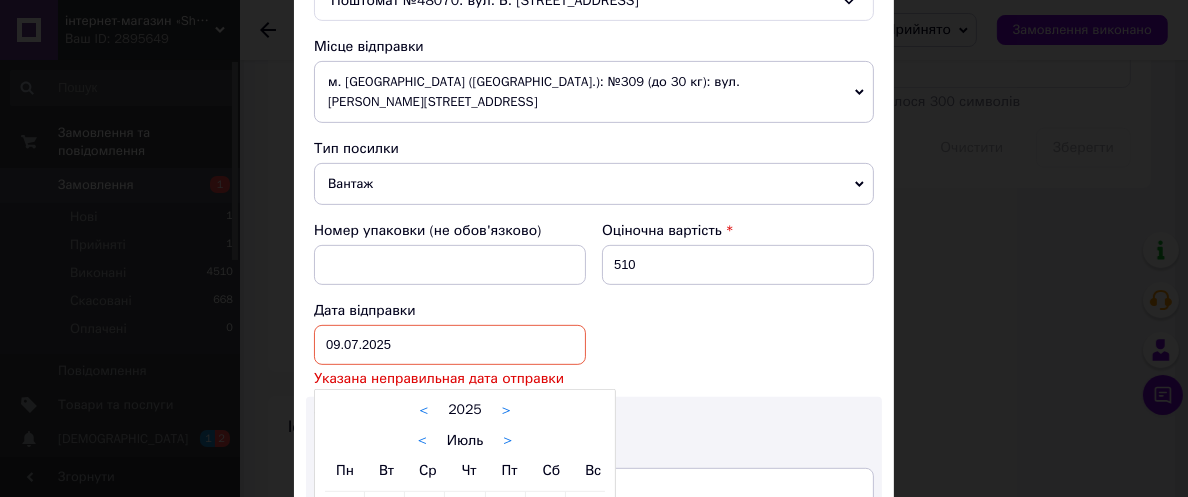 click on "[DATE] < 2025 > < Июль > Пн Вт Ср Чт Пт Сб Вс 30 1 2 3 4 5 6 7 8 9 10 11 12 13 14 15 16 17 18 19 20 21 22 23 24 25 26 27 28 29 30 31 1 2 3 4 5 6 7 8 9 10" at bounding box center [450, 345] 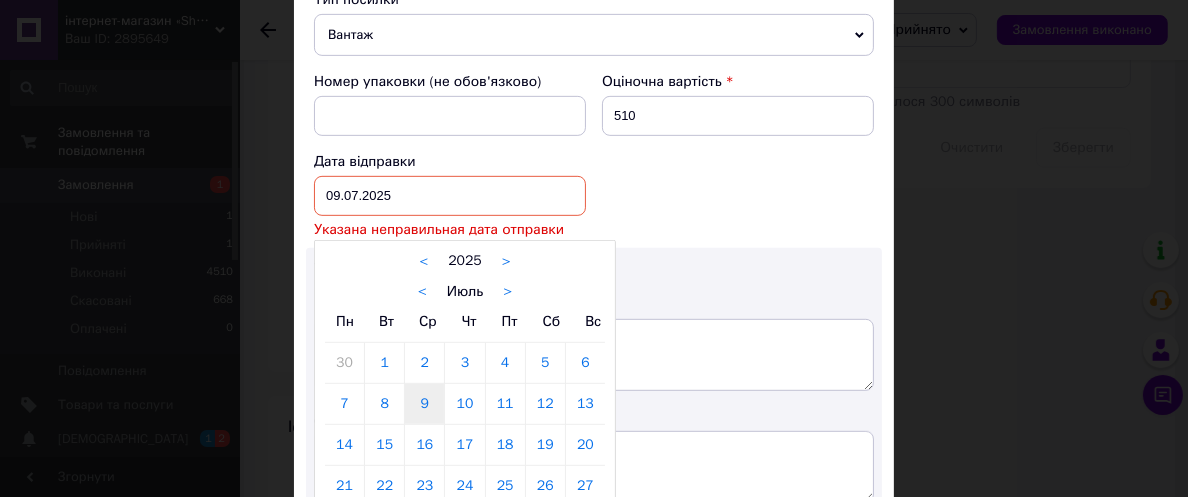 scroll, scrollTop: 851, scrollLeft: 0, axis: vertical 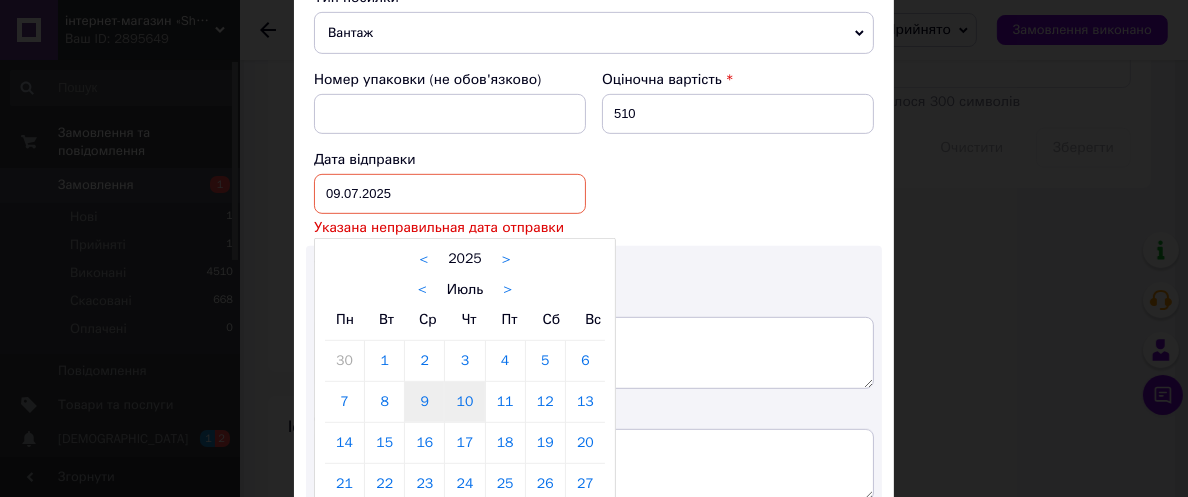 click on "10" at bounding box center [464, 402] 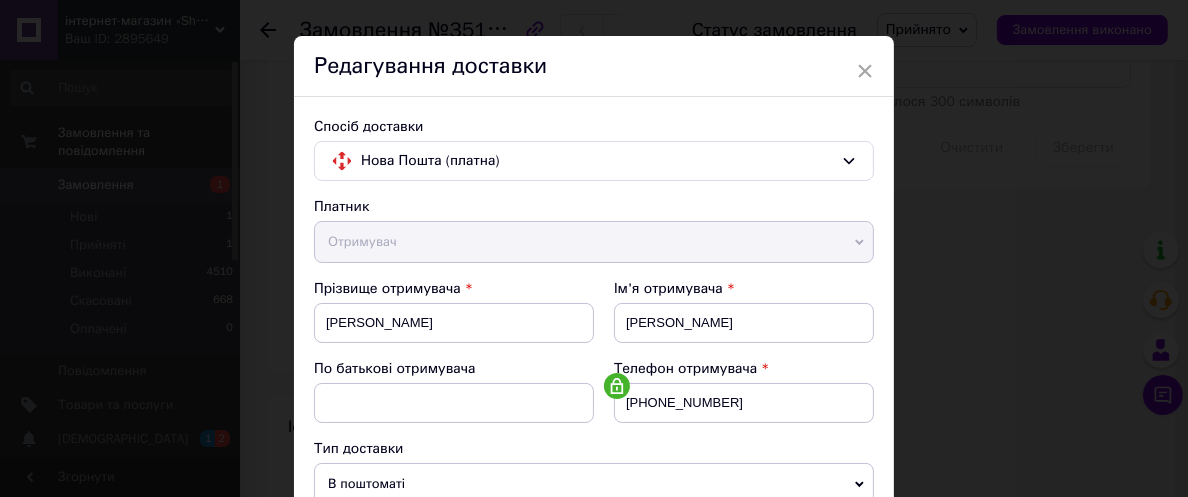 scroll, scrollTop: 31, scrollLeft: 0, axis: vertical 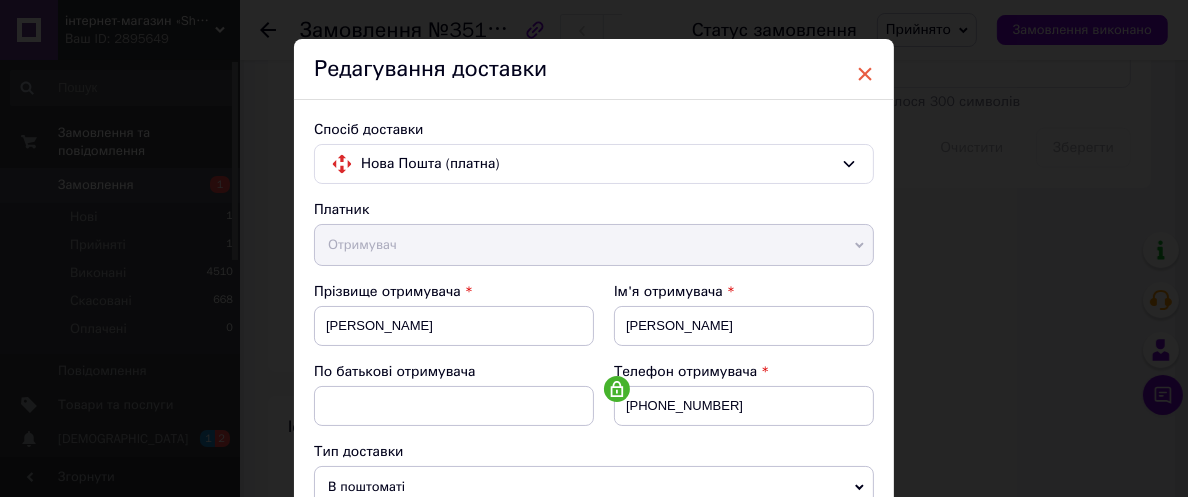 click on "×" at bounding box center (865, 74) 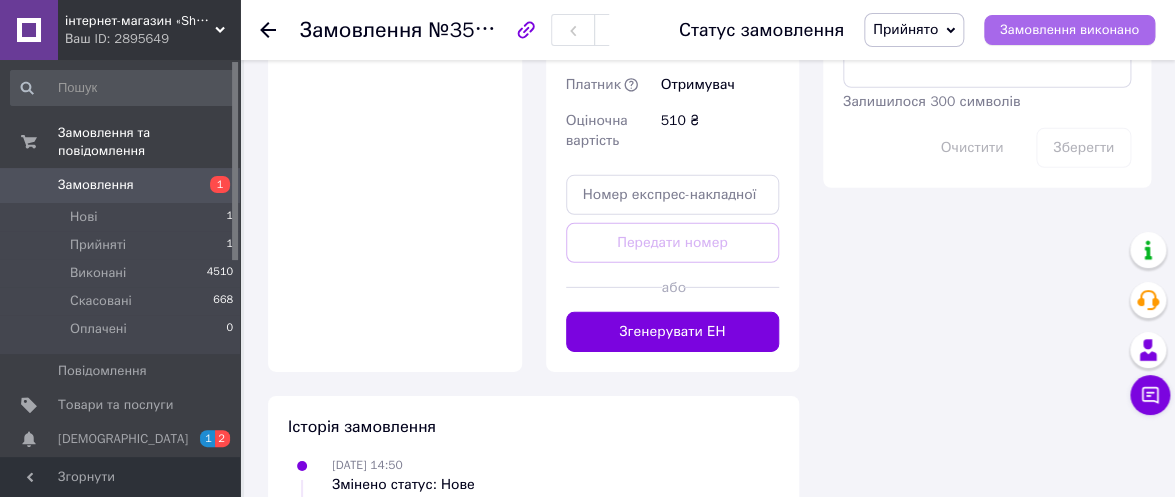click on "Замовлення виконано" at bounding box center [1069, 30] 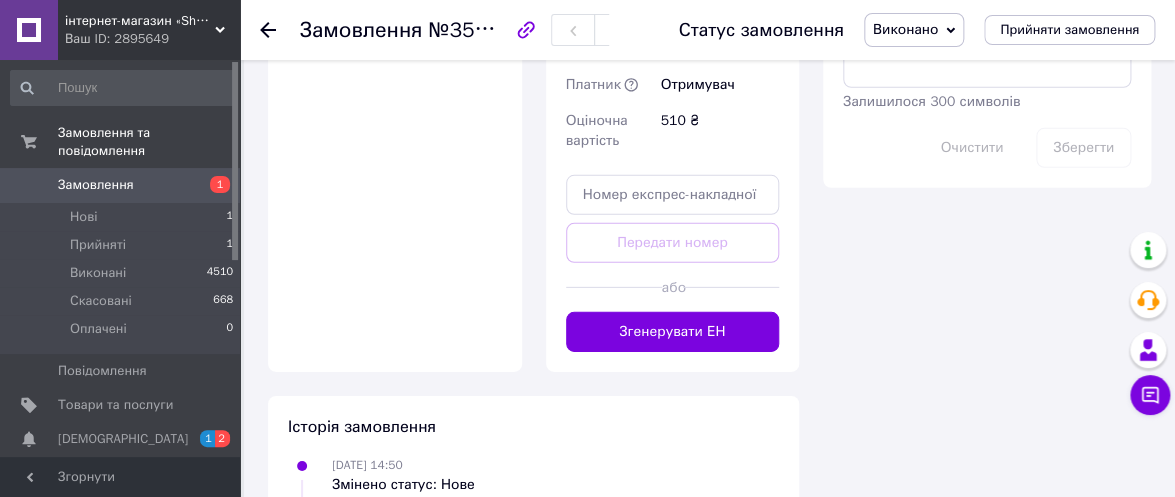 click on "Виконано" at bounding box center [905, 29] 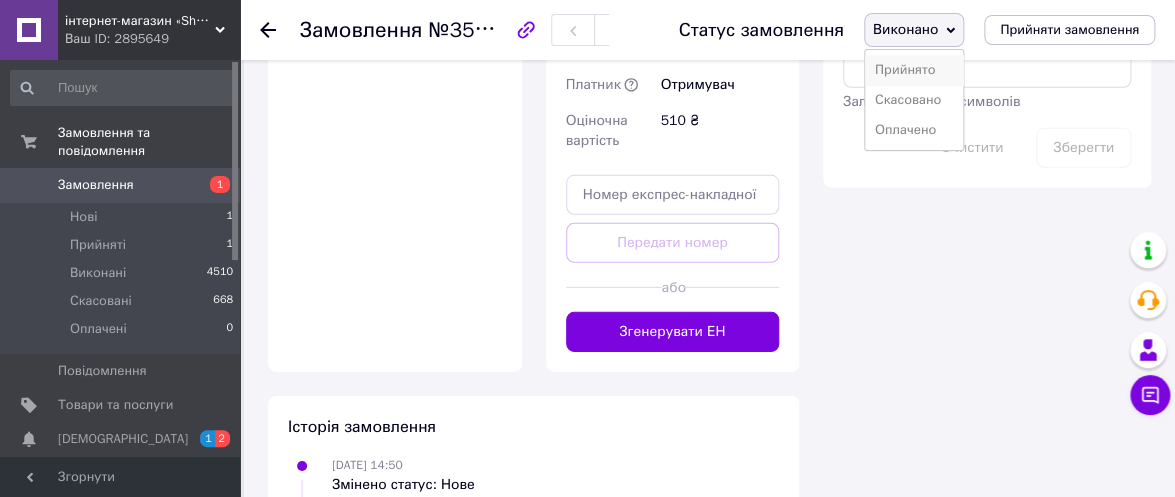click on "Прийнято" at bounding box center [914, 70] 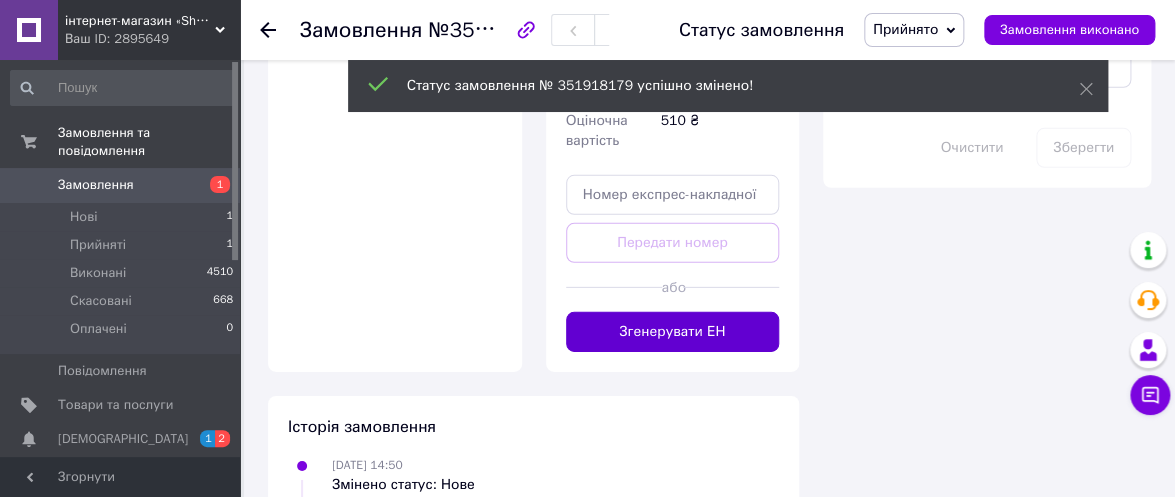 click on "Згенерувати ЕН" at bounding box center [673, 332] 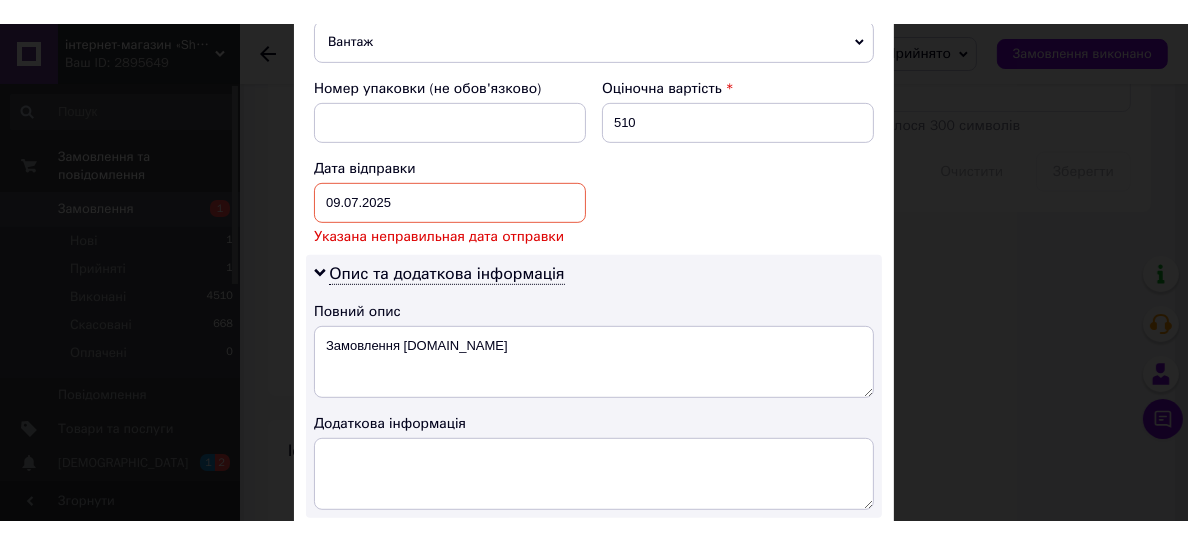 scroll, scrollTop: 898, scrollLeft: 0, axis: vertical 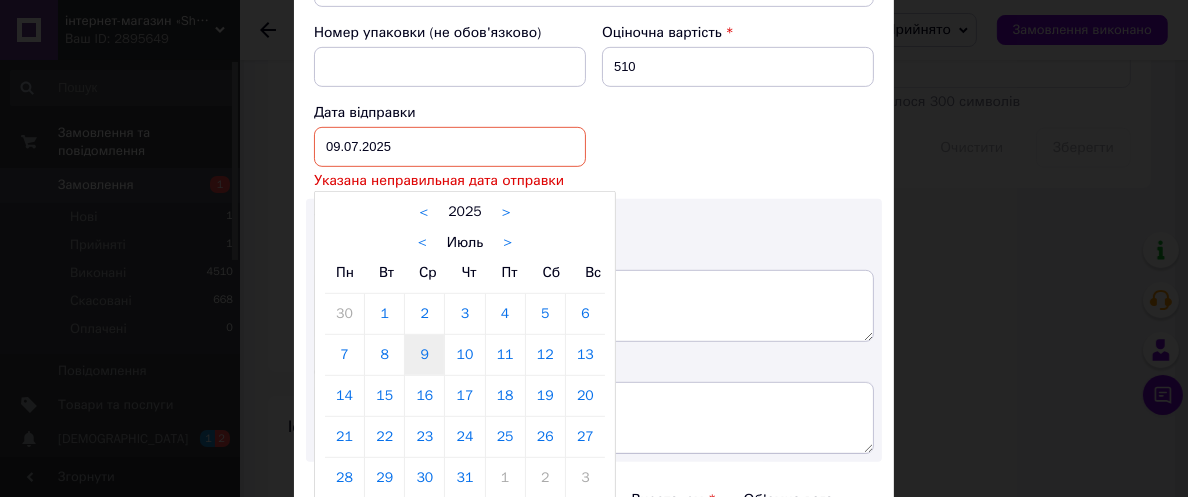 click on "[DATE] < 2025 > < Июль > Пн Вт Ср Чт Пт Сб Вс 30 1 2 3 4 5 6 7 8 9 10 11 12 13 14 15 16 17 18 19 20 21 22 23 24 25 26 27 28 29 30 31 1 2 3 4 5 6 7 8 9 10" at bounding box center [450, 147] 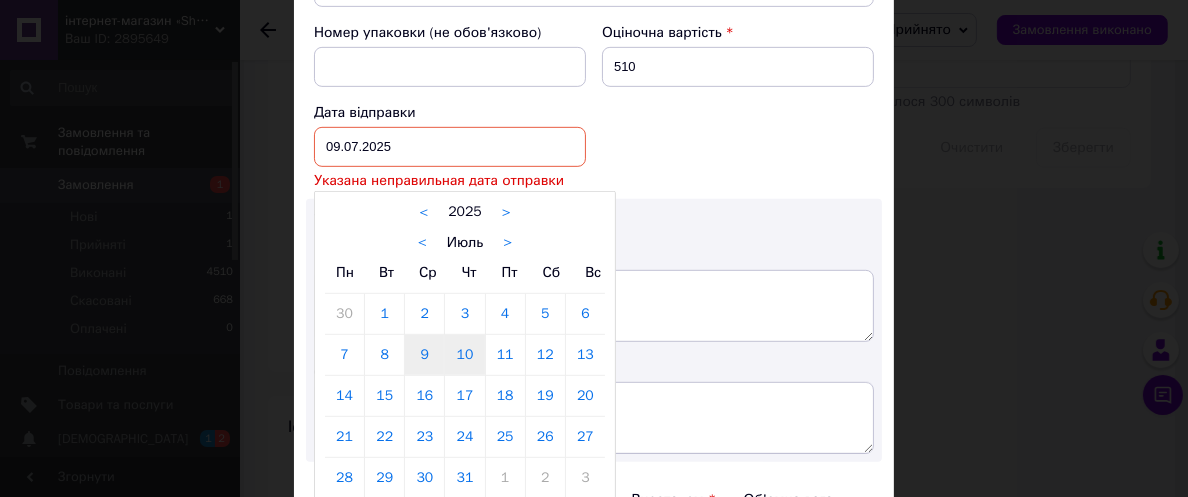 click on "10" at bounding box center [464, 355] 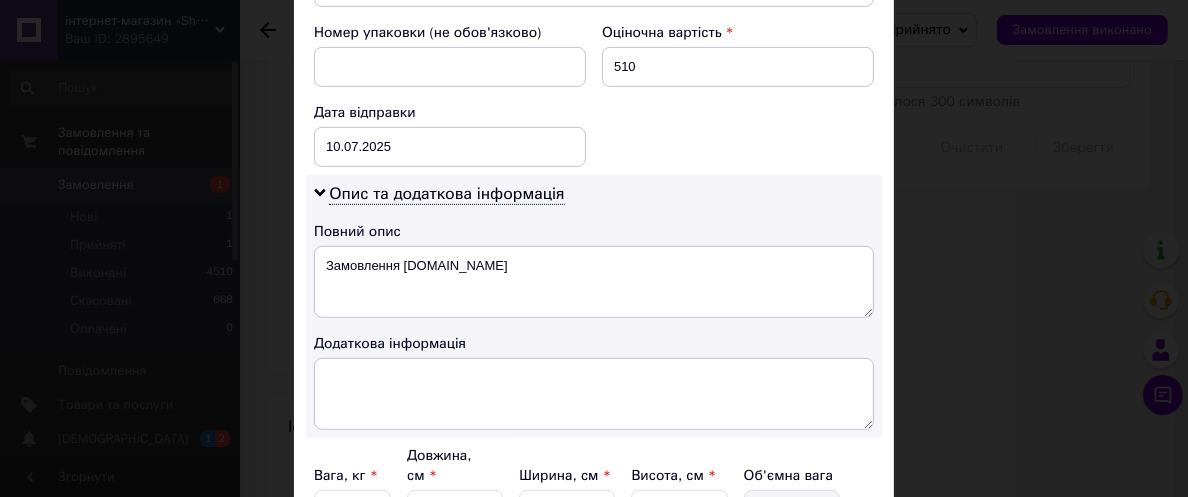 click on "× Редагування доставки Спосіб доставки Нова Пошта (платна) Платник Отримувач Відправник Прізвище отримувача [PERSON_NAME] Ім'я отримувача [PERSON_NAME] батькові отримувача Телефон отримувача [PHONE_NUMBER] Тип доставки В поштоматі У відділенні Кур'єром Місто смт. [GEOGRAPHIC_DATA] ([GEOGRAPHIC_DATA], [GEOGRAPHIC_DATA]. Попільнянська сільрада) Поштомат Поштомат №48070: вул. Б. [STREET_ADDRESS], біля відділення №1 Місце відправки м. [GEOGRAPHIC_DATA] ([GEOGRAPHIC_DATA].): №309 (до 30 кг): вул. [PERSON_NAME], 25 м. [GEOGRAPHIC_DATA] ([GEOGRAPHIC_DATA].): №12: вул. Родини Бунге, 8 Додати ще місце відправки Тип посилки Вантаж 510 < 2025 >" at bounding box center (594, 248) 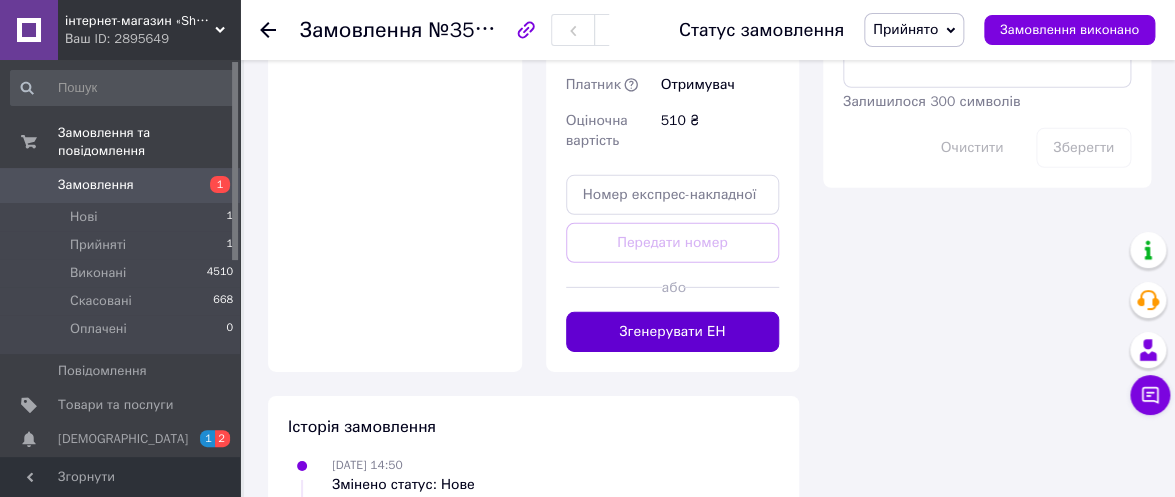 click on "Згенерувати ЕН" at bounding box center [673, 332] 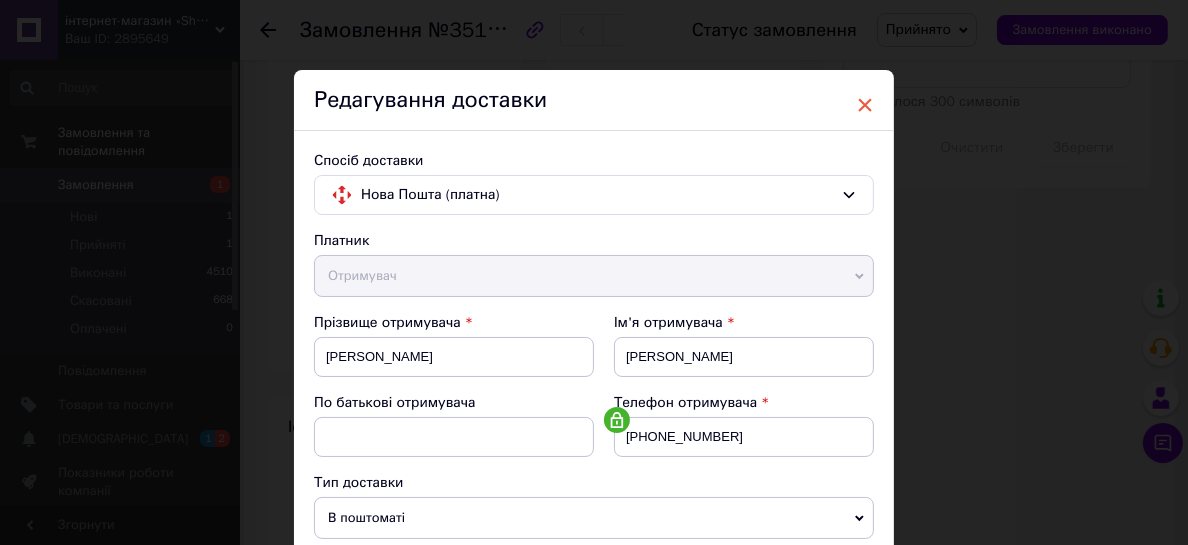 click on "×" at bounding box center (865, 105) 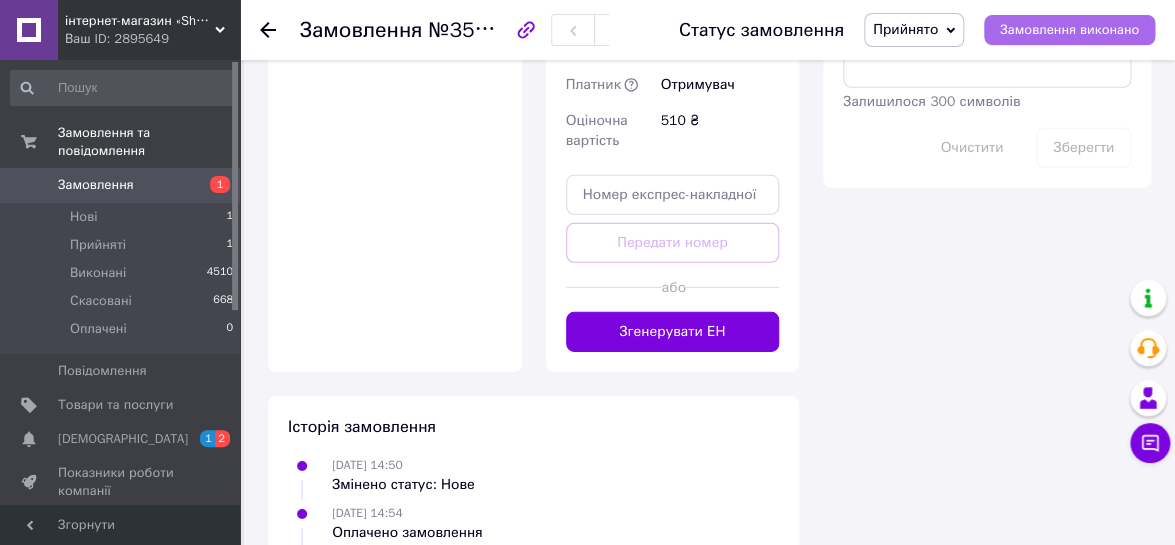 click on "Замовлення виконано" at bounding box center [1069, 30] 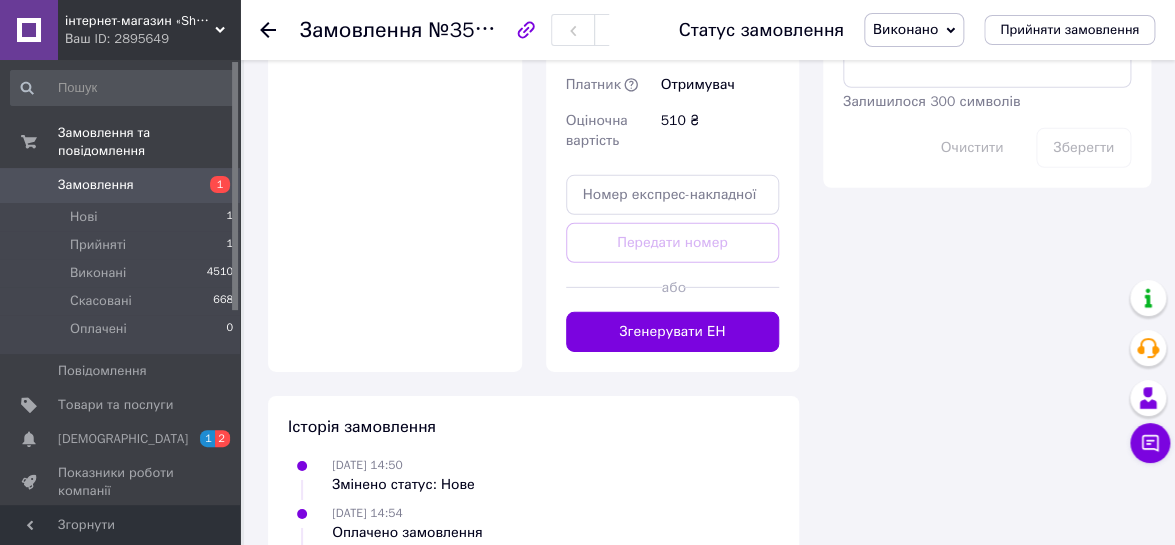 click on "Виконано" at bounding box center [905, 29] 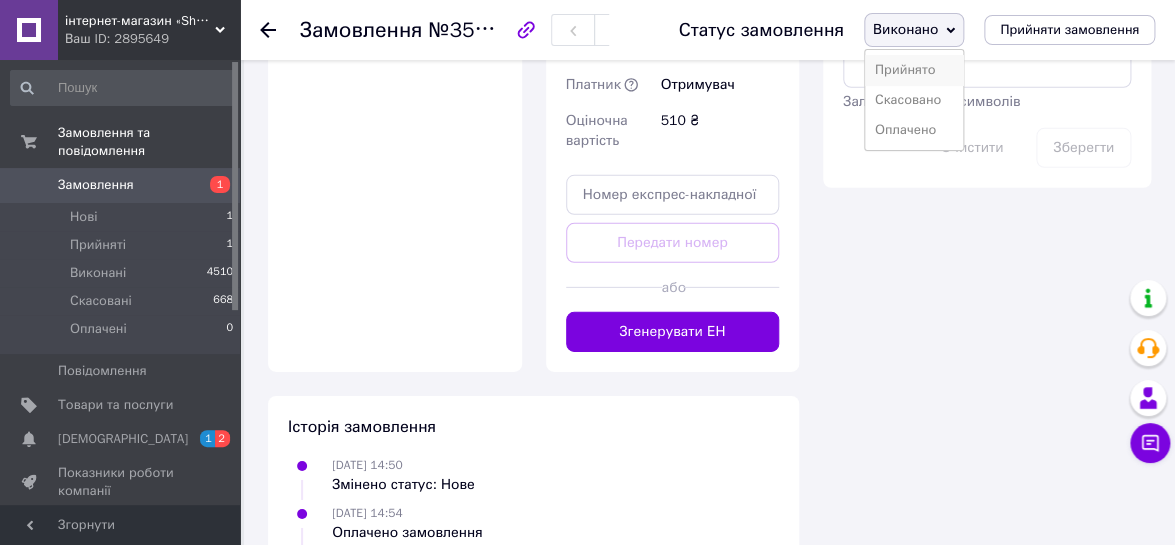 click on "Прийнято" at bounding box center (914, 70) 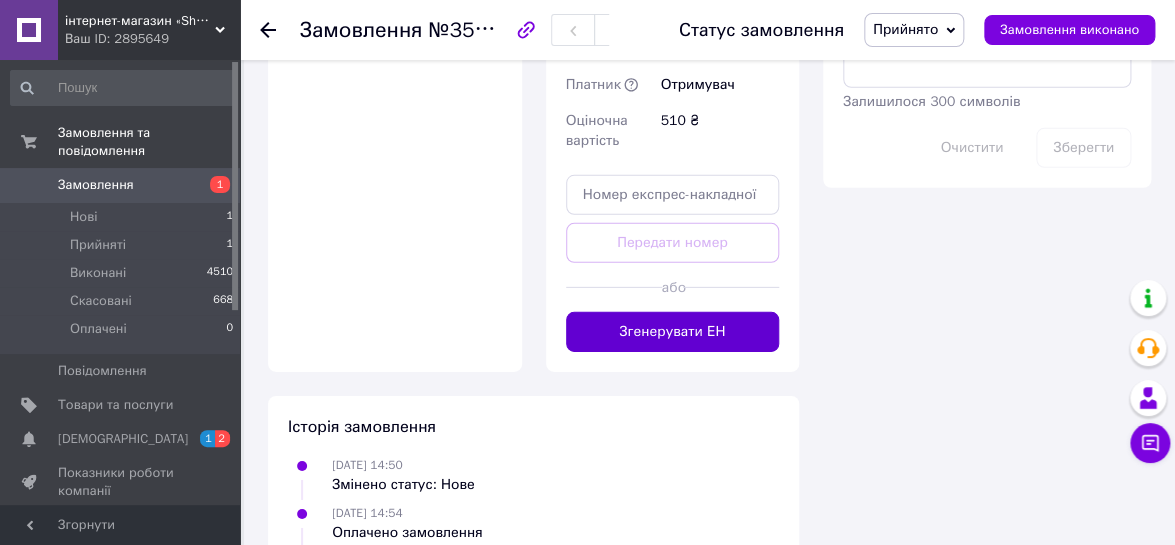 click on "Згенерувати ЕН" at bounding box center (673, 332) 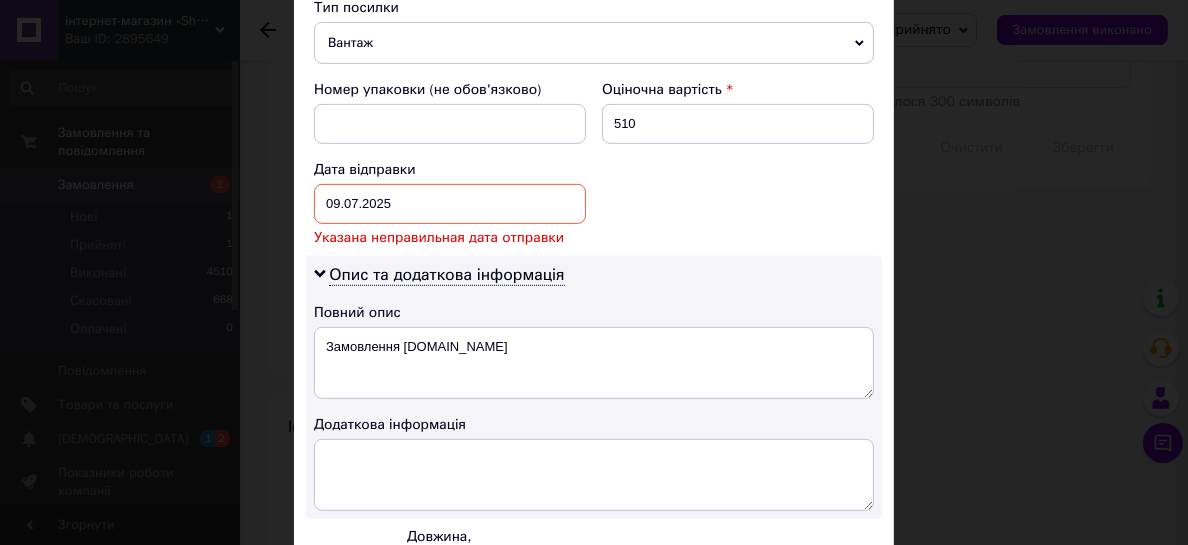scroll, scrollTop: 823, scrollLeft: 0, axis: vertical 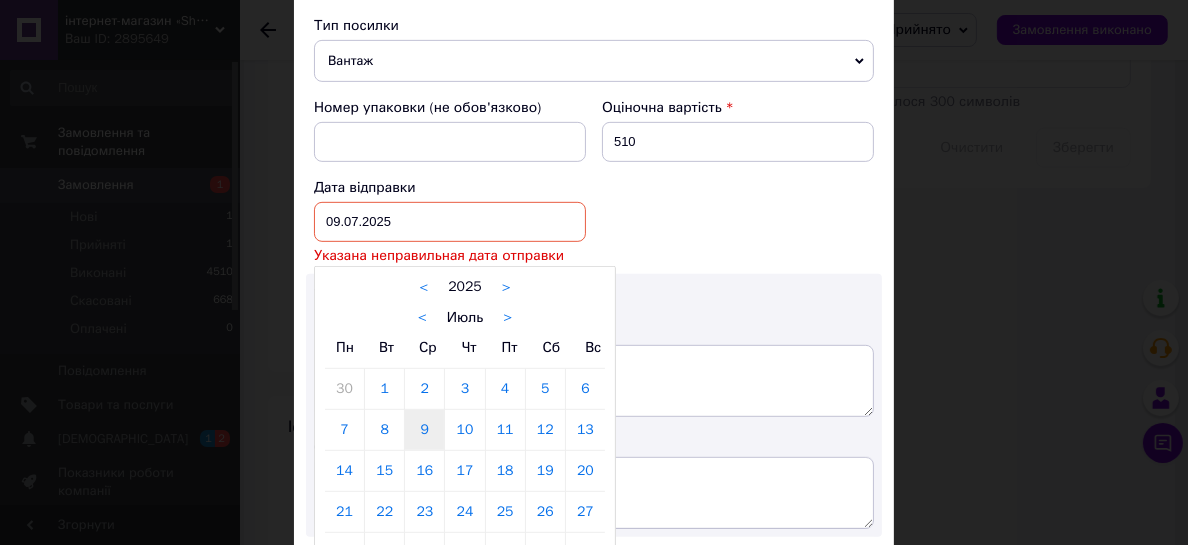 click on "[DATE] < 2025 > < Июль > Пн Вт Ср Чт Пт Сб Вс 30 1 2 3 4 5 6 7 8 9 10 11 12 13 14 15 16 17 18 19 20 21 22 23 24 25 26 27 28 29 30 31 1 2 3 4 5 6 7 8 9 10" at bounding box center (450, 222) 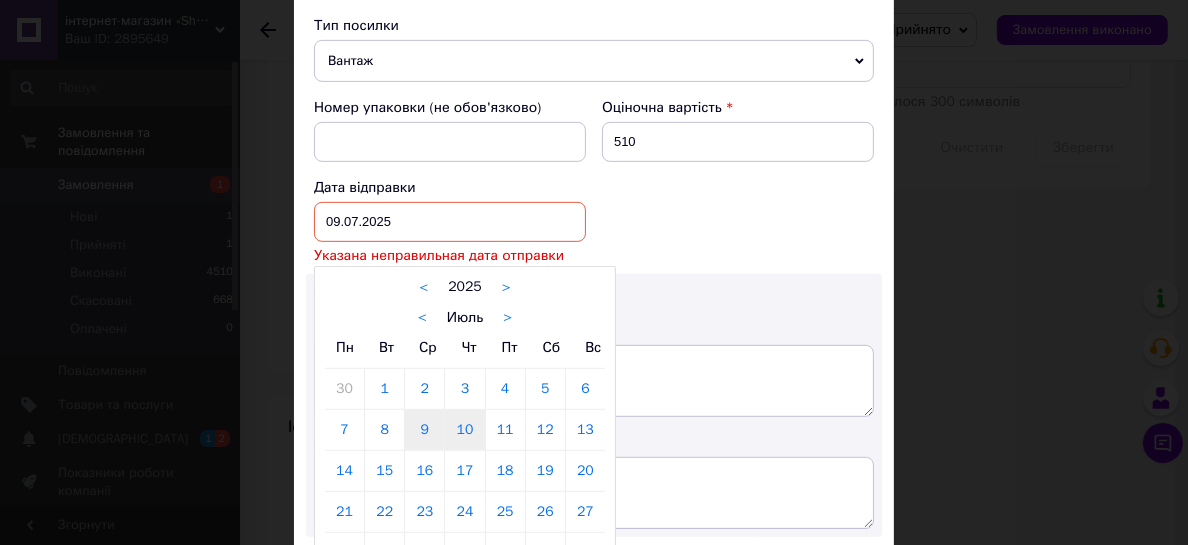 click on "10" at bounding box center (464, 430) 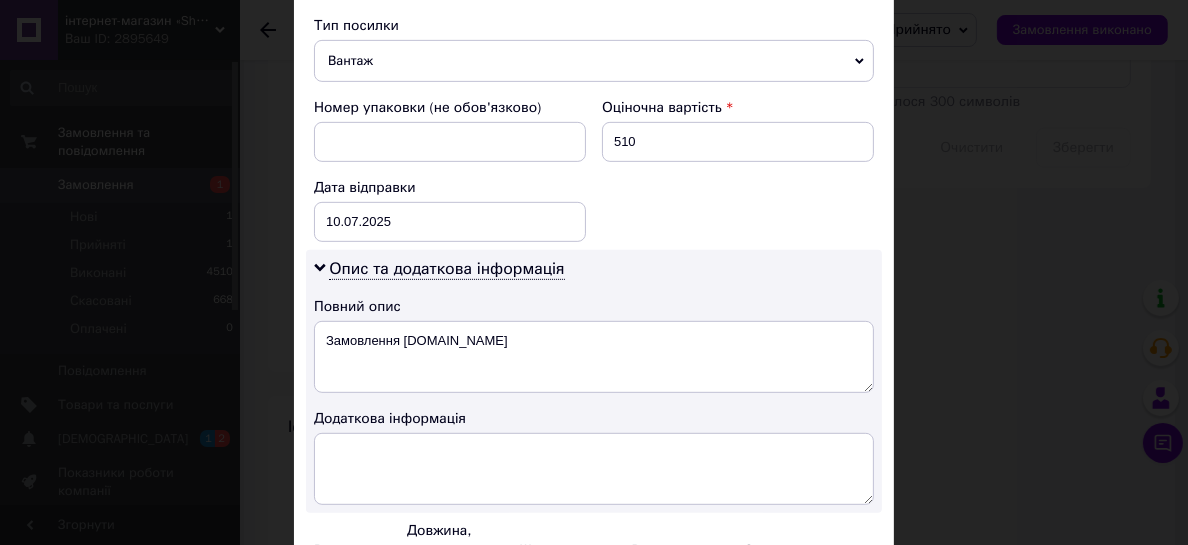 click on "Опис та додаткова інформація Повний опис Замовлення [DOMAIN_NAME] Додаткова інформація" at bounding box center [594, 381] 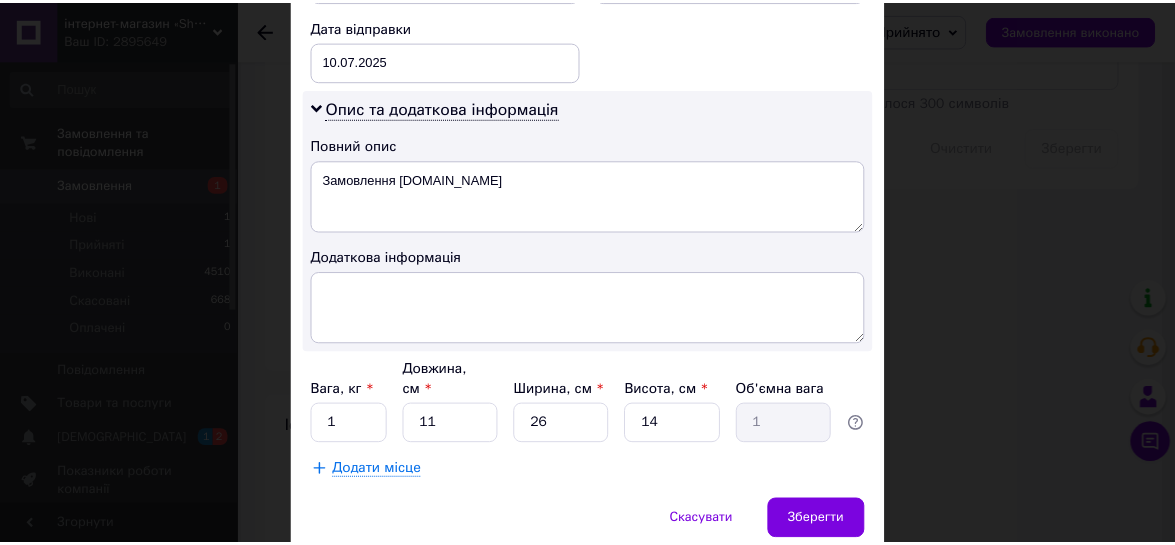scroll, scrollTop: 1026, scrollLeft: 0, axis: vertical 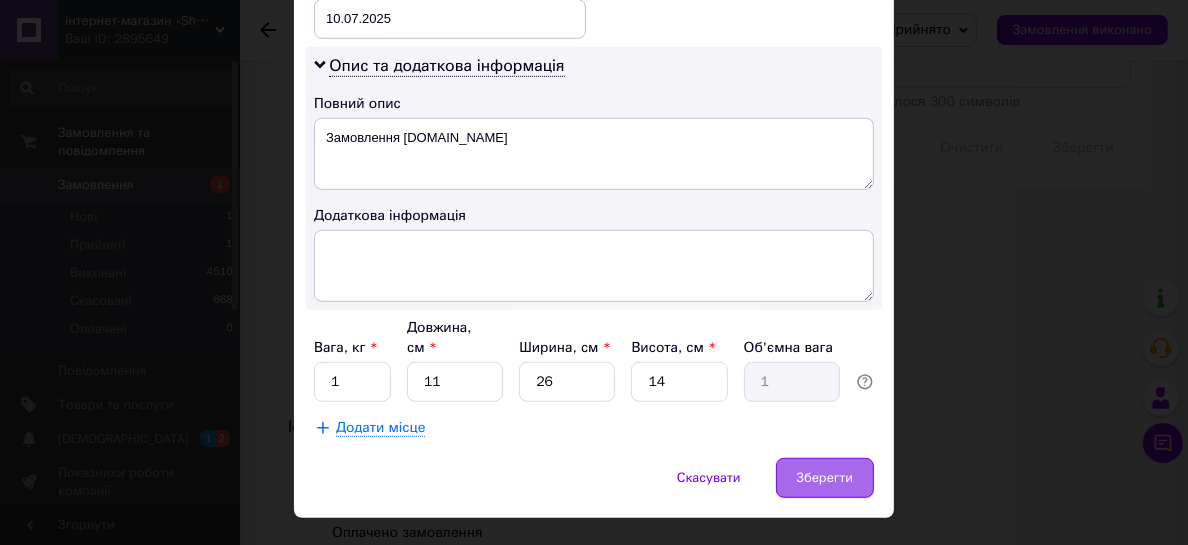 click on "Зберегти" at bounding box center [825, 478] 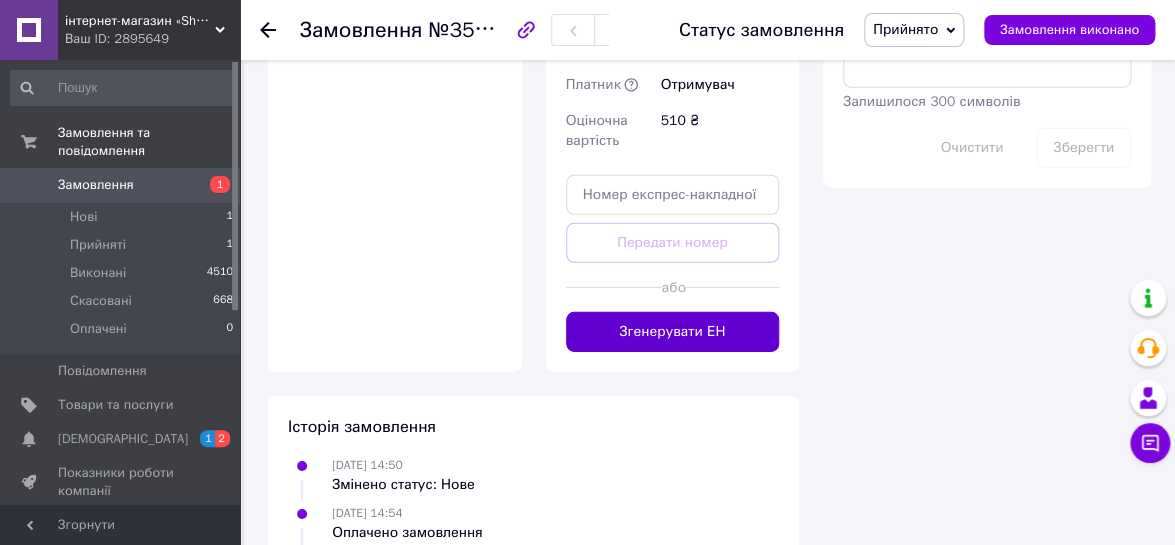 click on "Згенерувати ЕН" at bounding box center (673, 332) 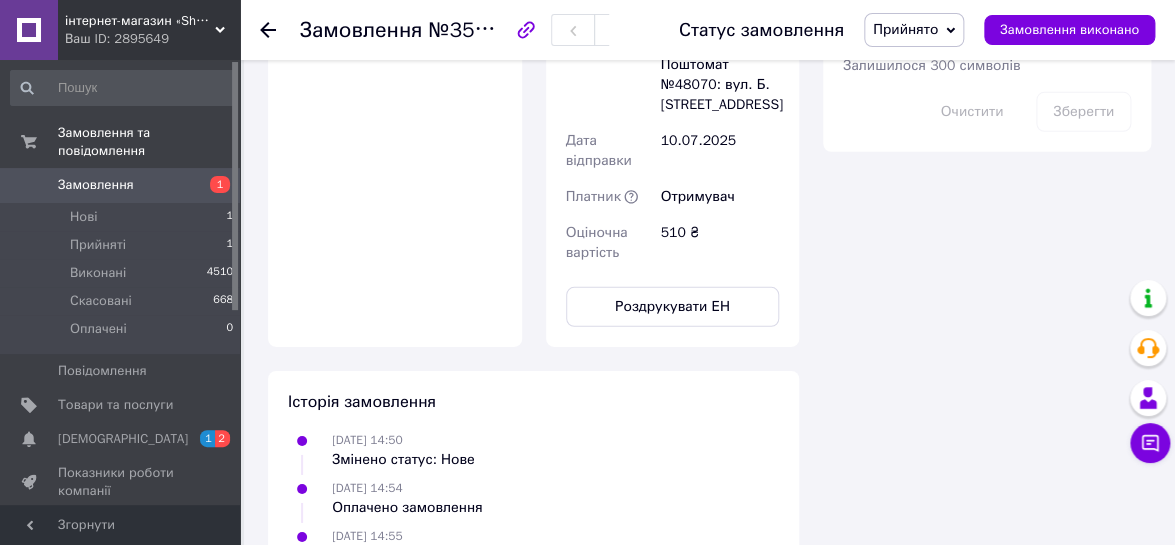 scroll, scrollTop: 63, scrollLeft: 0, axis: vertical 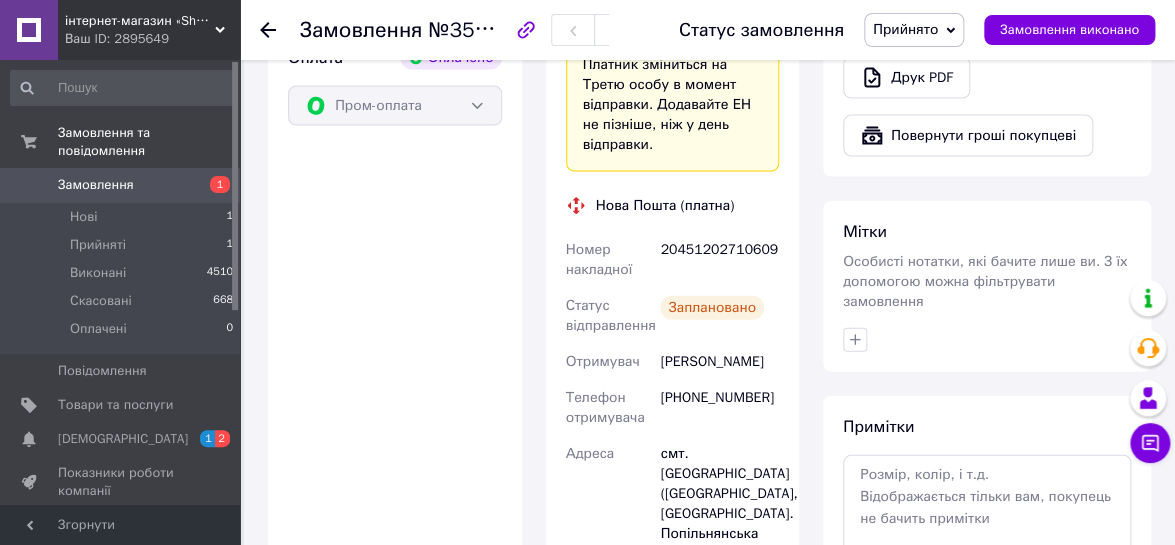 click on "Замовлення 1" at bounding box center [122, 185] 